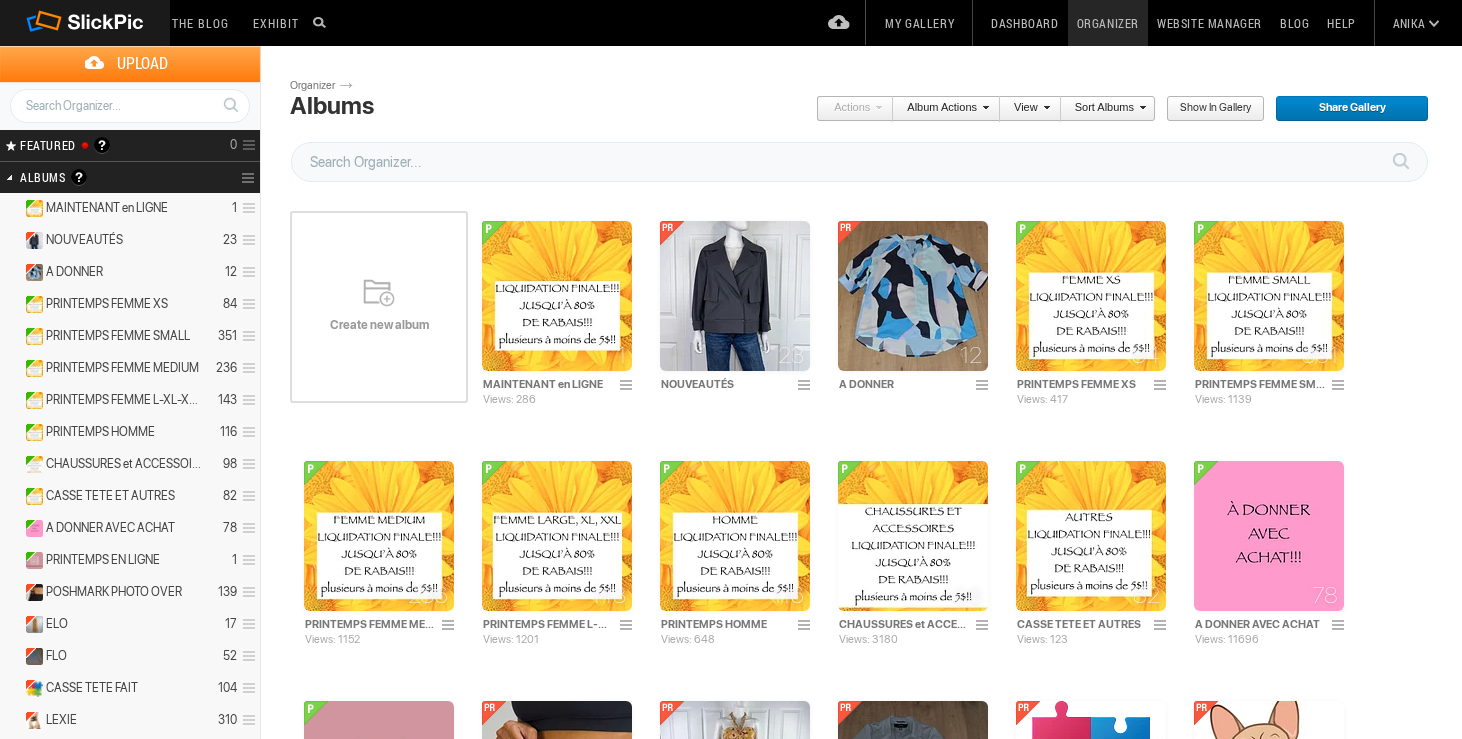 scroll, scrollTop: 0, scrollLeft: 0, axis: both 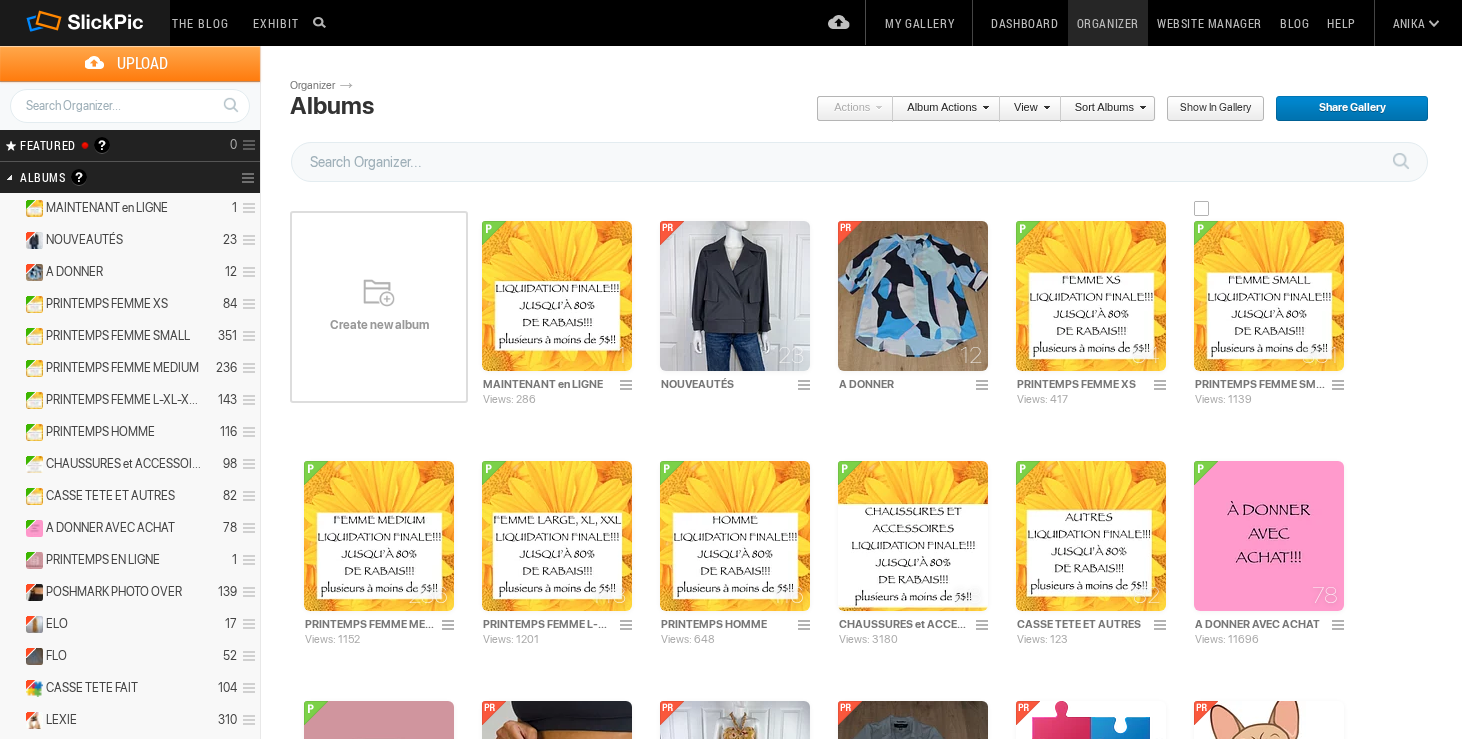 click at bounding box center [1269, 296] 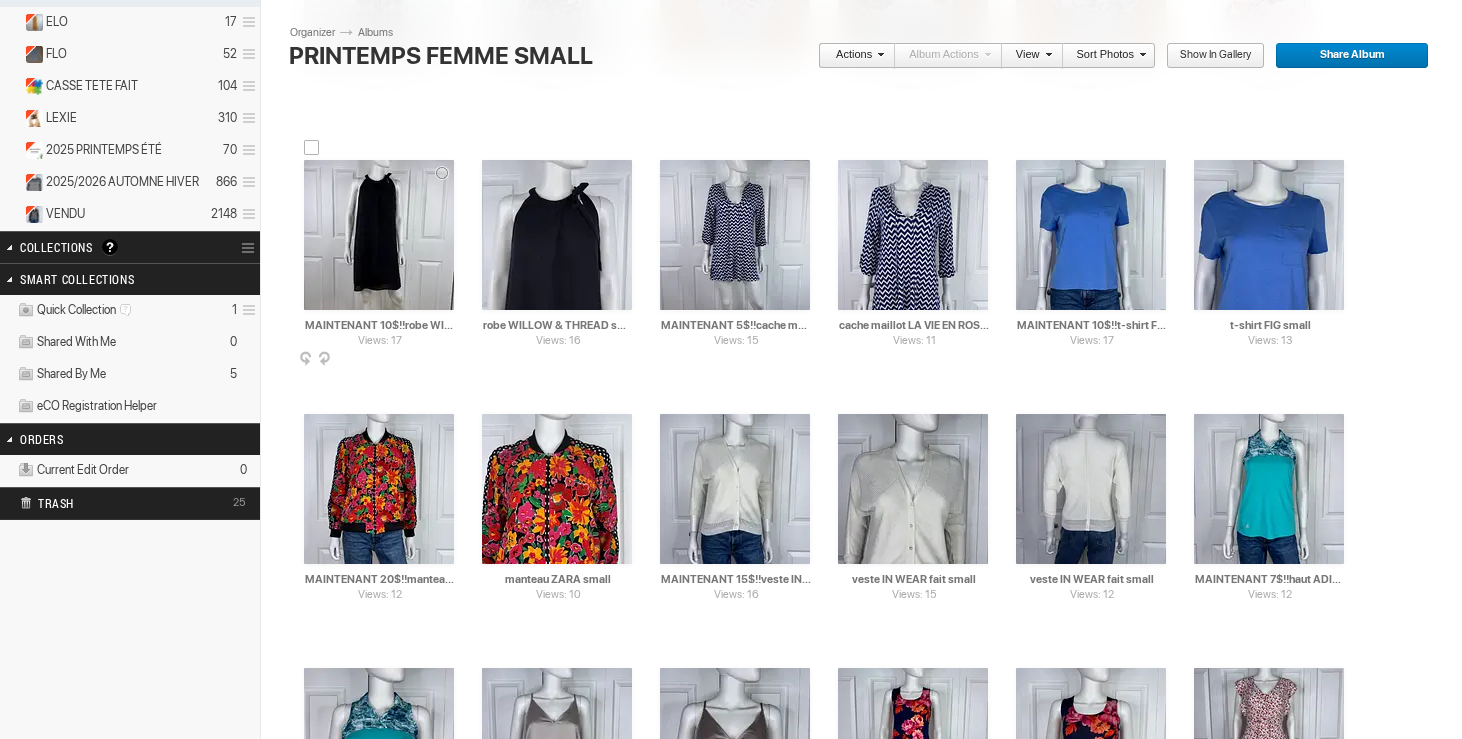 scroll, scrollTop: 551, scrollLeft: 0, axis: vertical 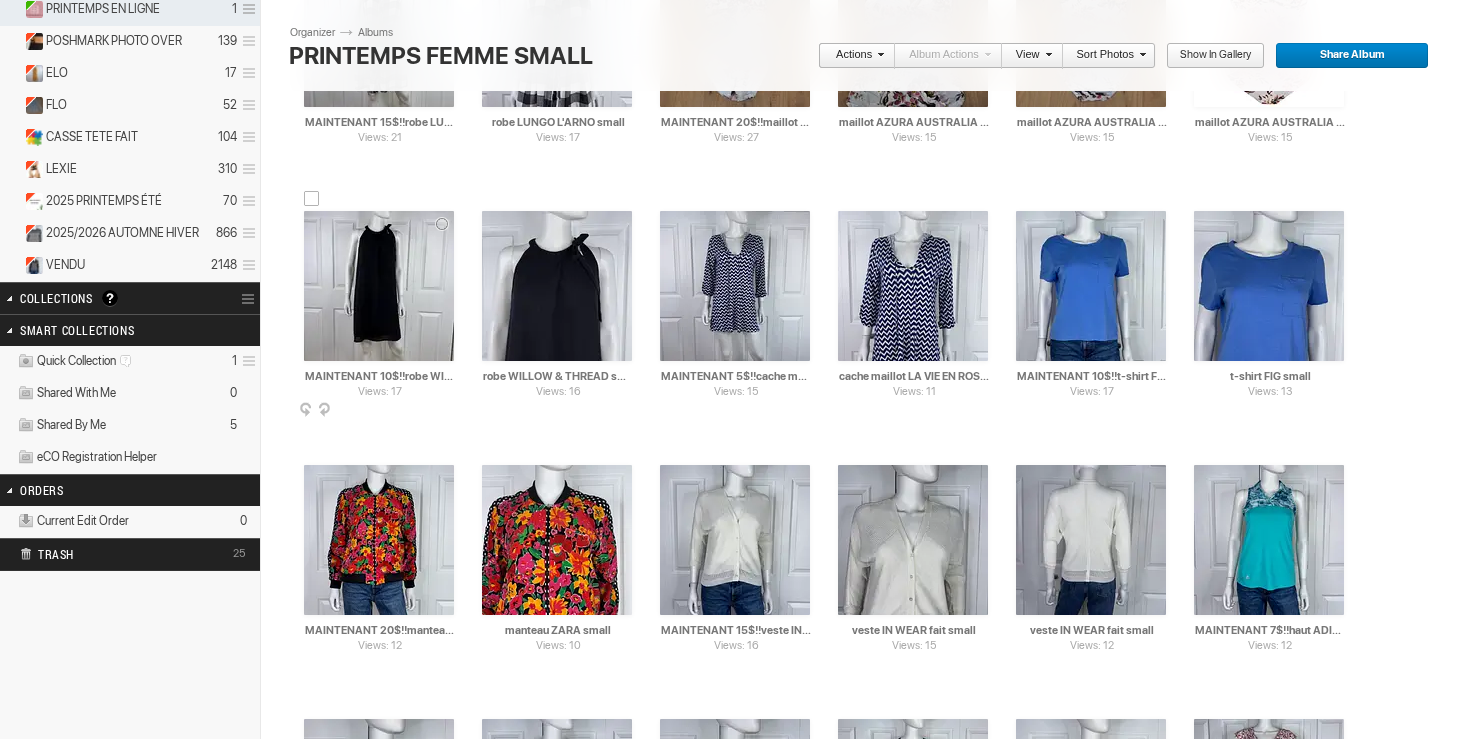 click at bounding box center (312, 199) 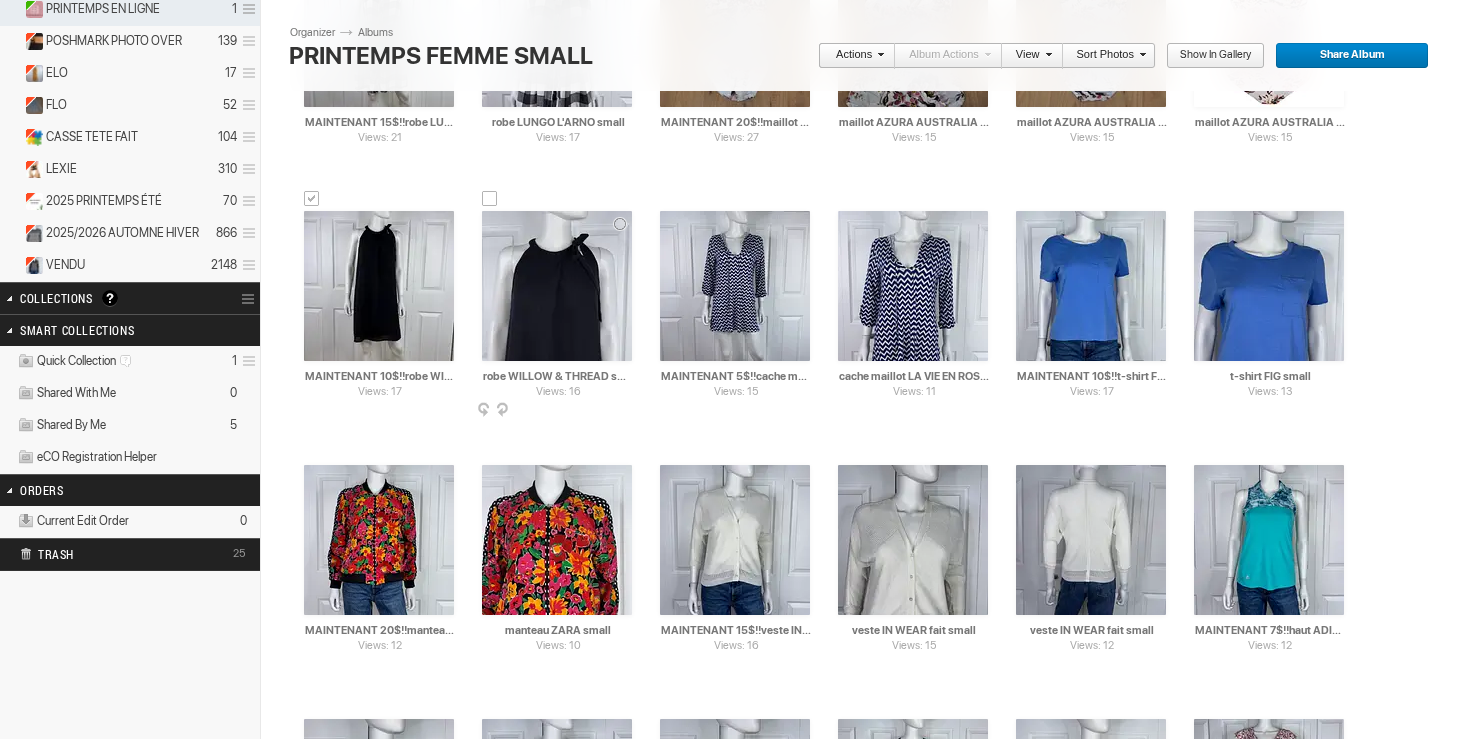 click at bounding box center [490, 199] 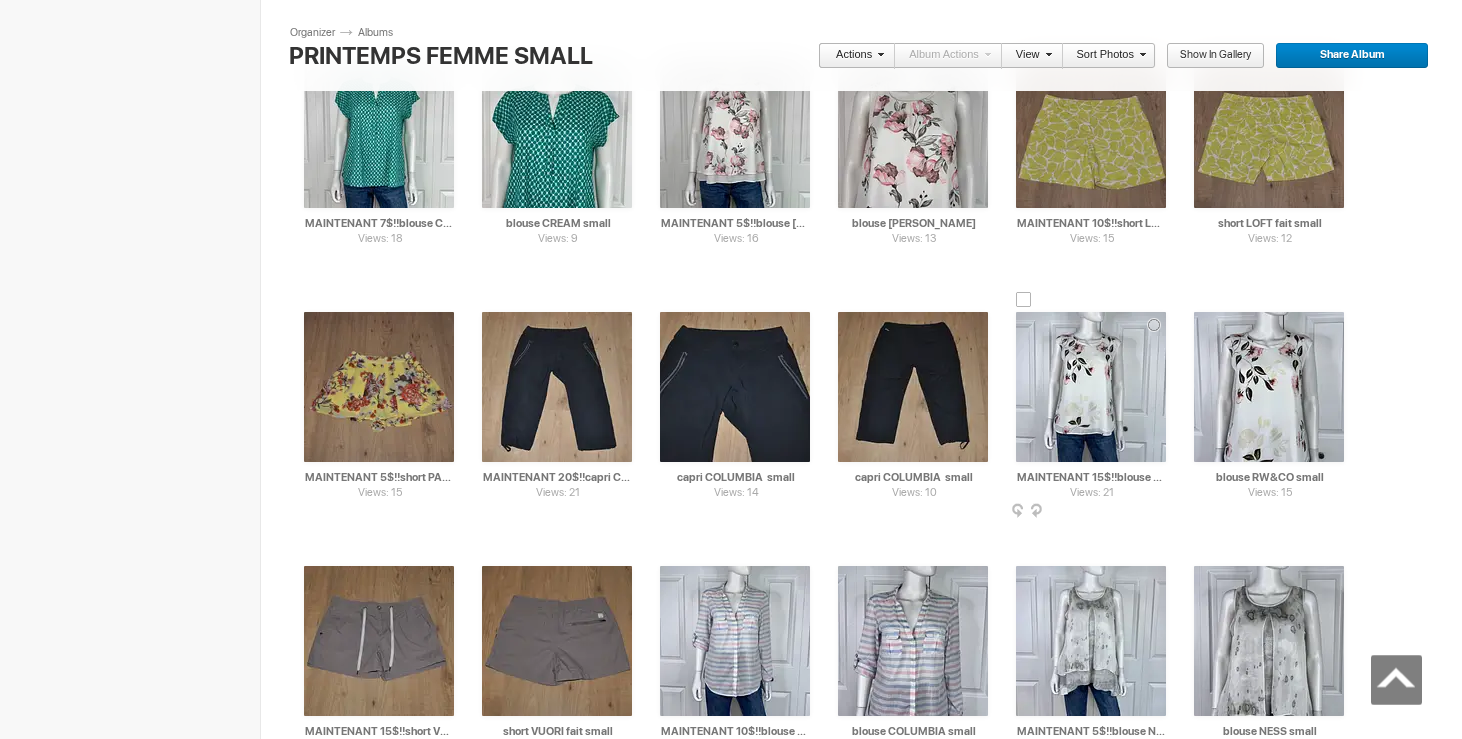 scroll, scrollTop: 1798, scrollLeft: 0, axis: vertical 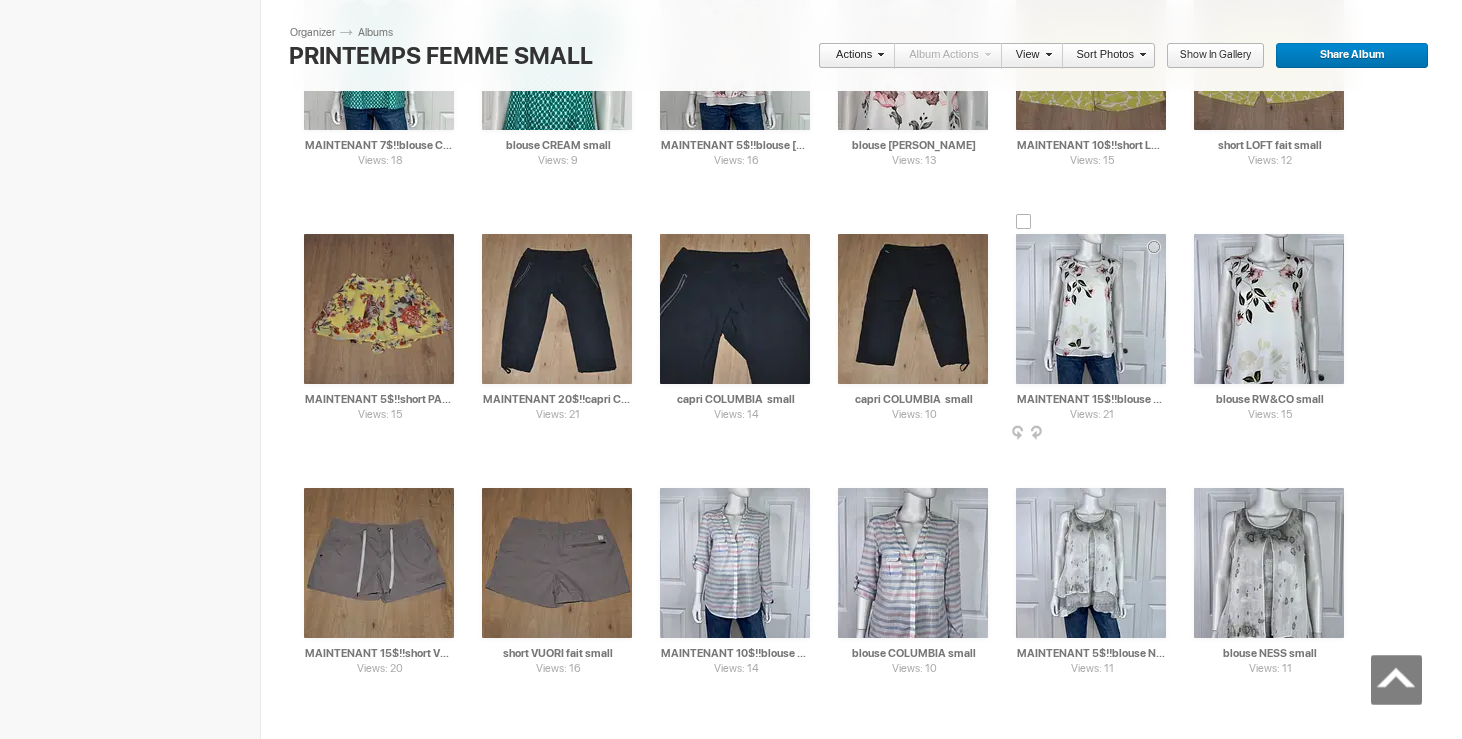 click at bounding box center (1024, 222) 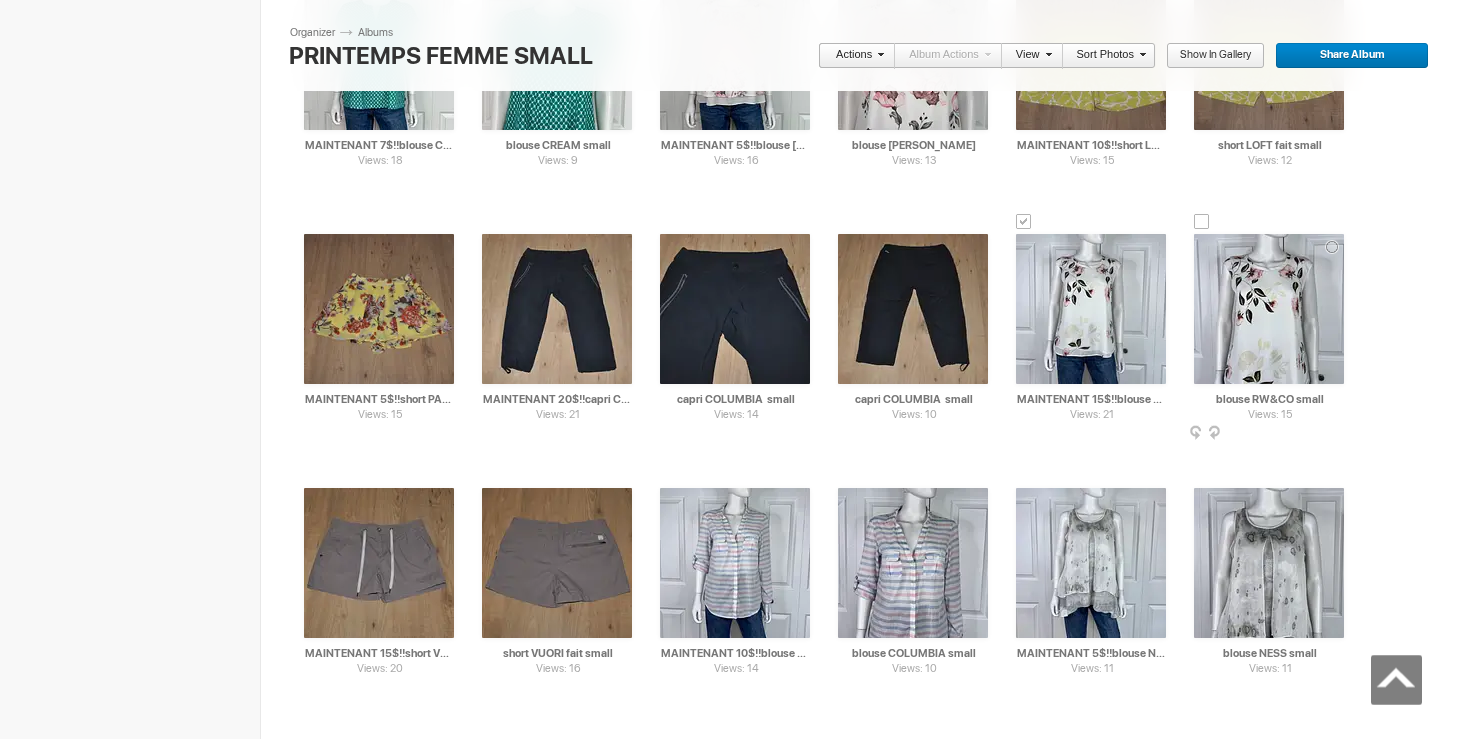 click at bounding box center (1202, 222) 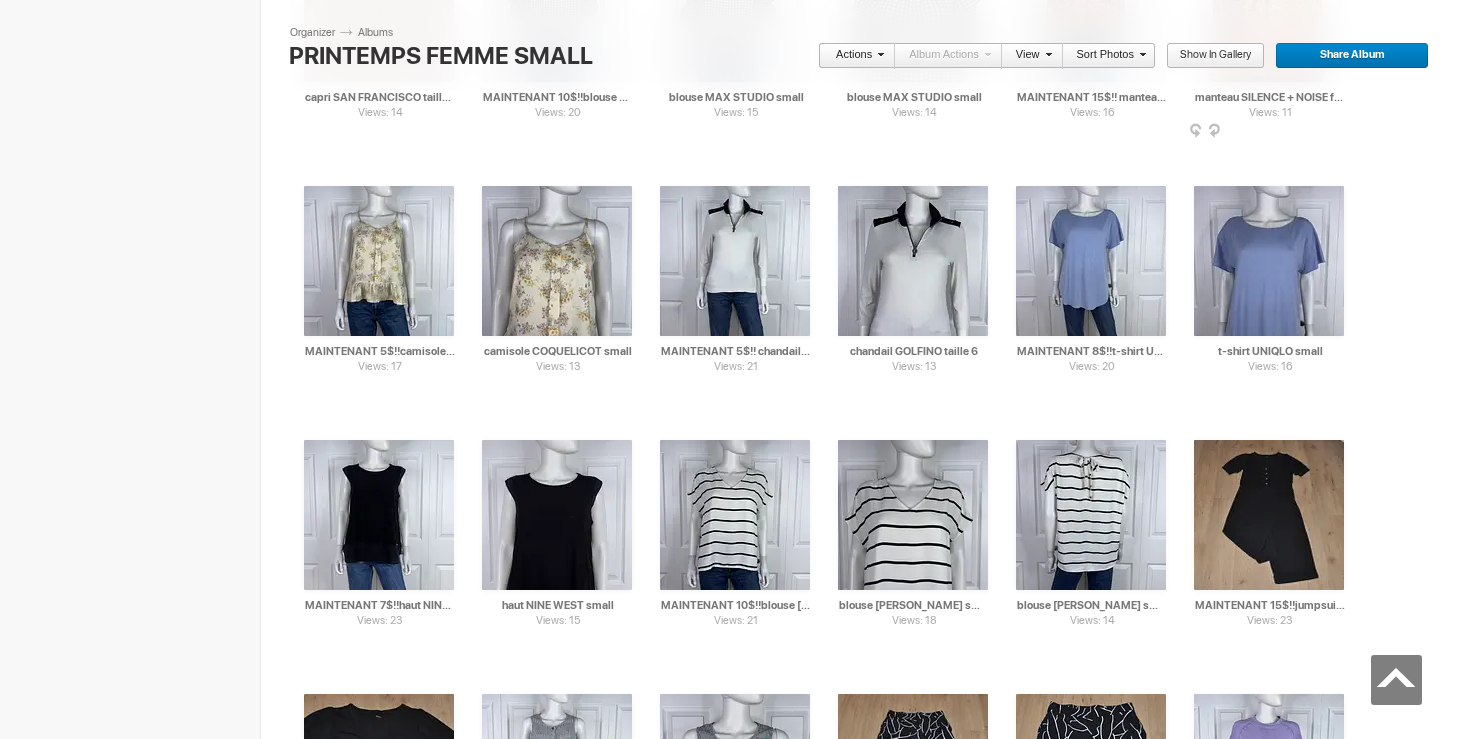 scroll, scrollTop: 3655, scrollLeft: 0, axis: vertical 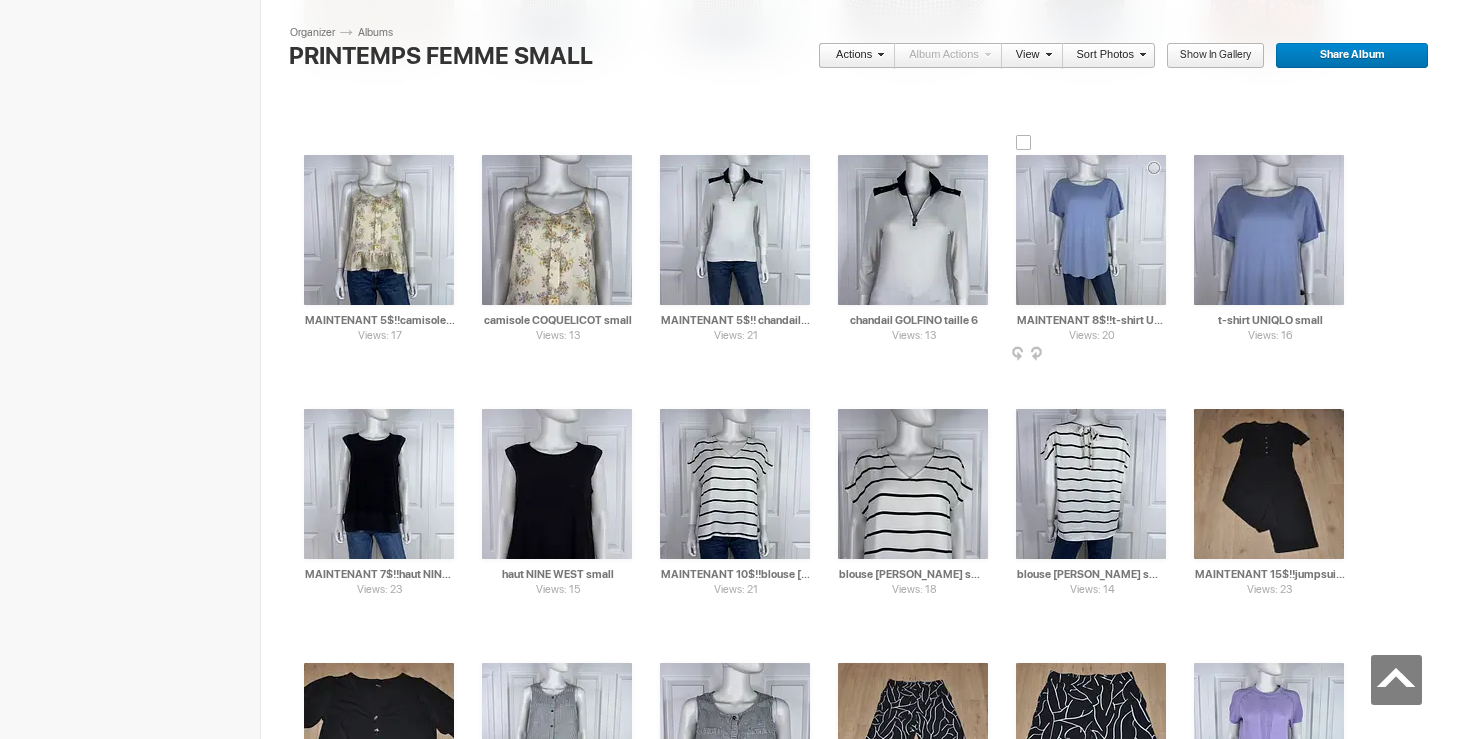 click at bounding box center (1024, 143) 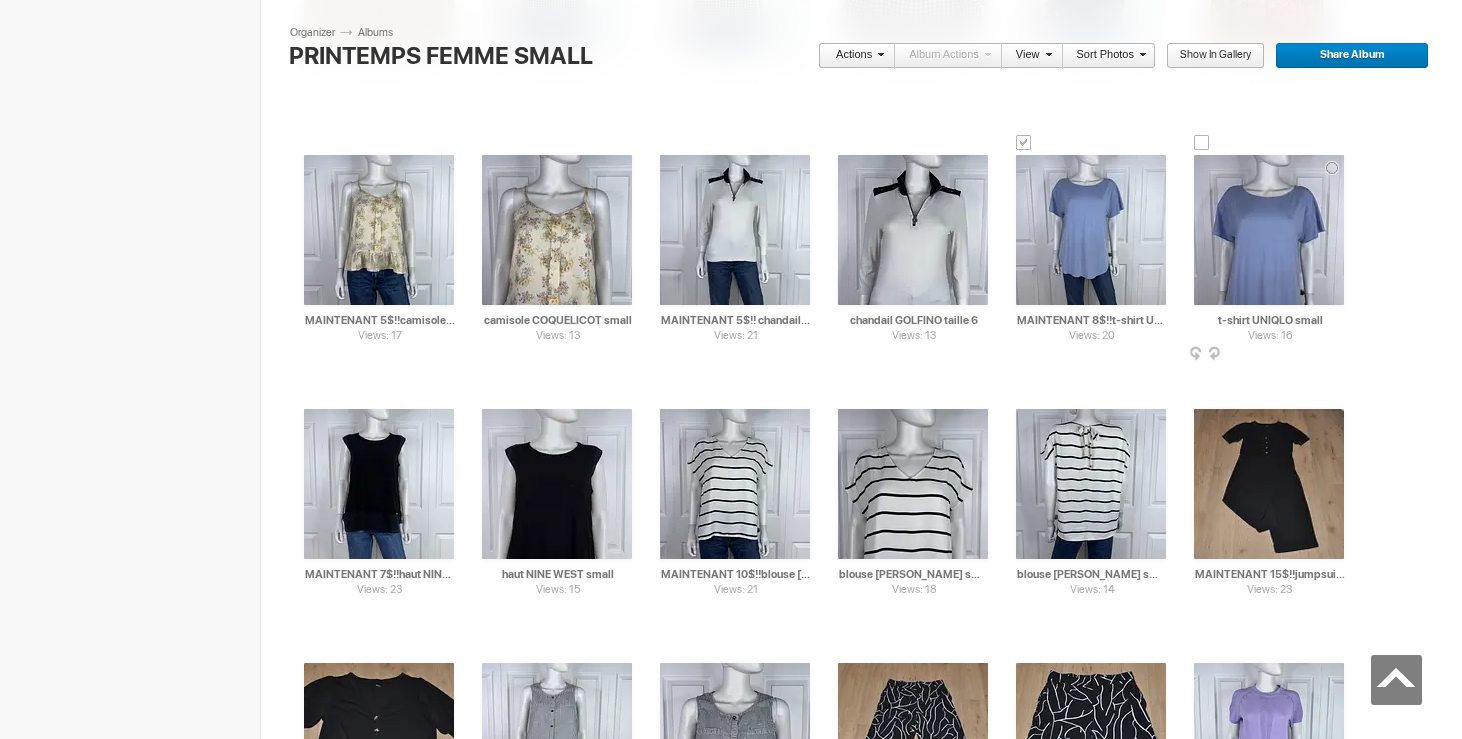 click at bounding box center [1202, 143] 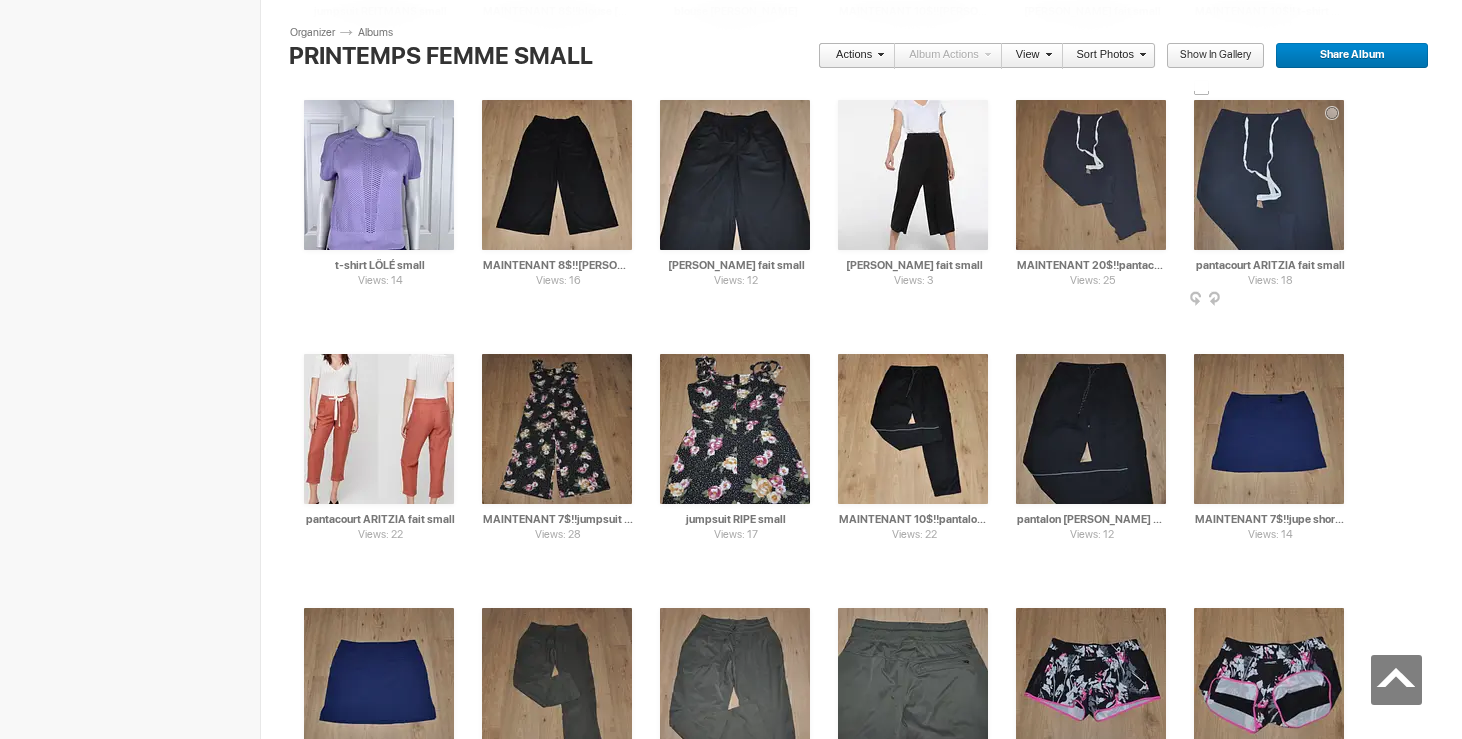 scroll, scrollTop: 4496, scrollLeft: 0, axis: vertical 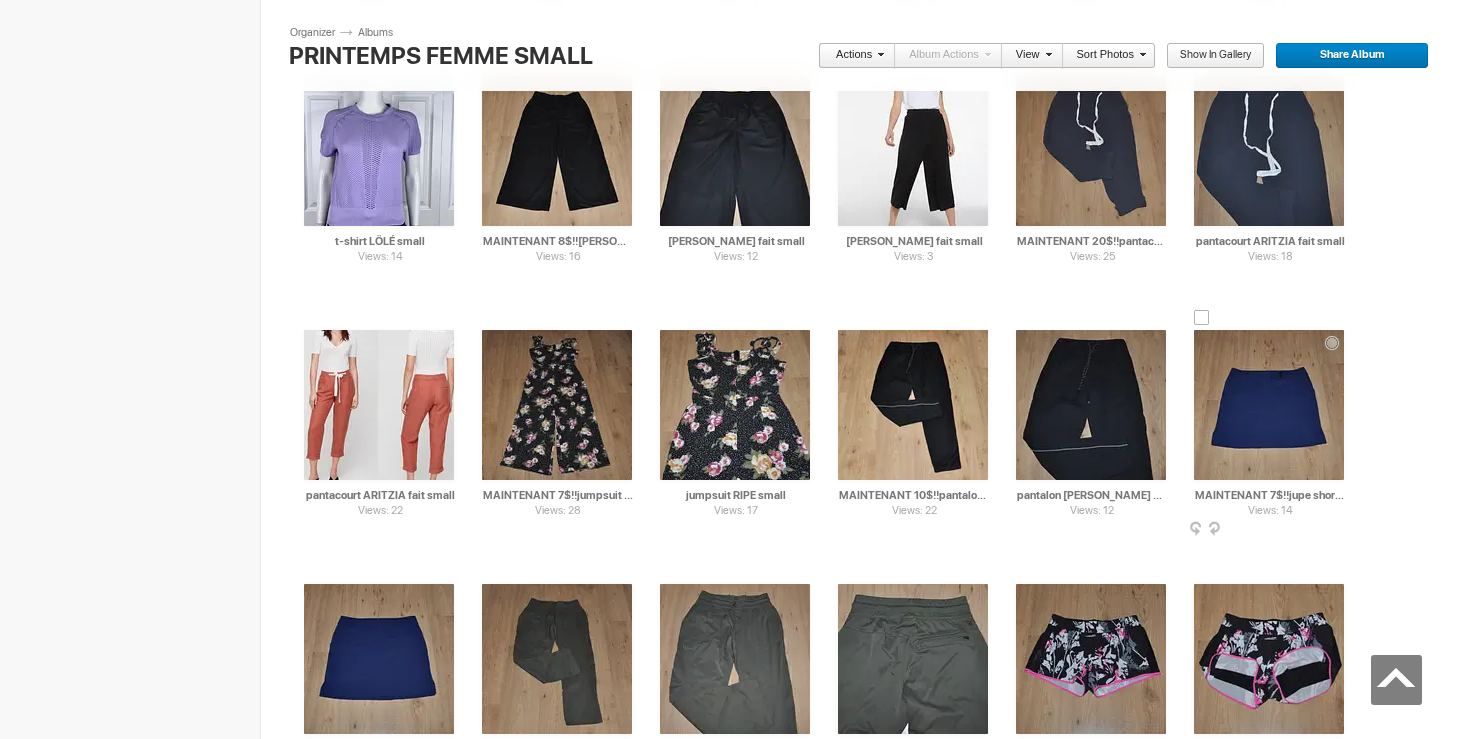 click at bounding box center [1202, 318] 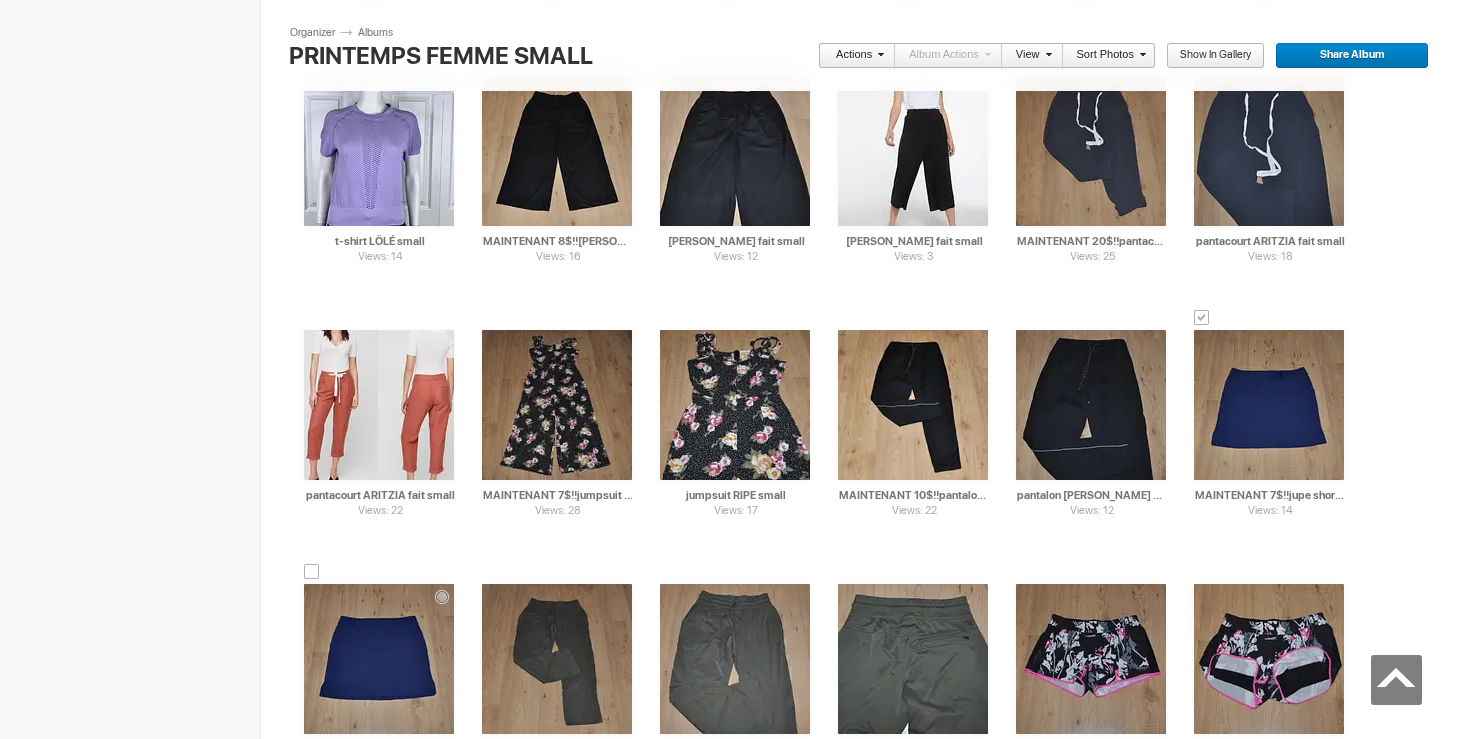 click at bounding box center (312, 572) 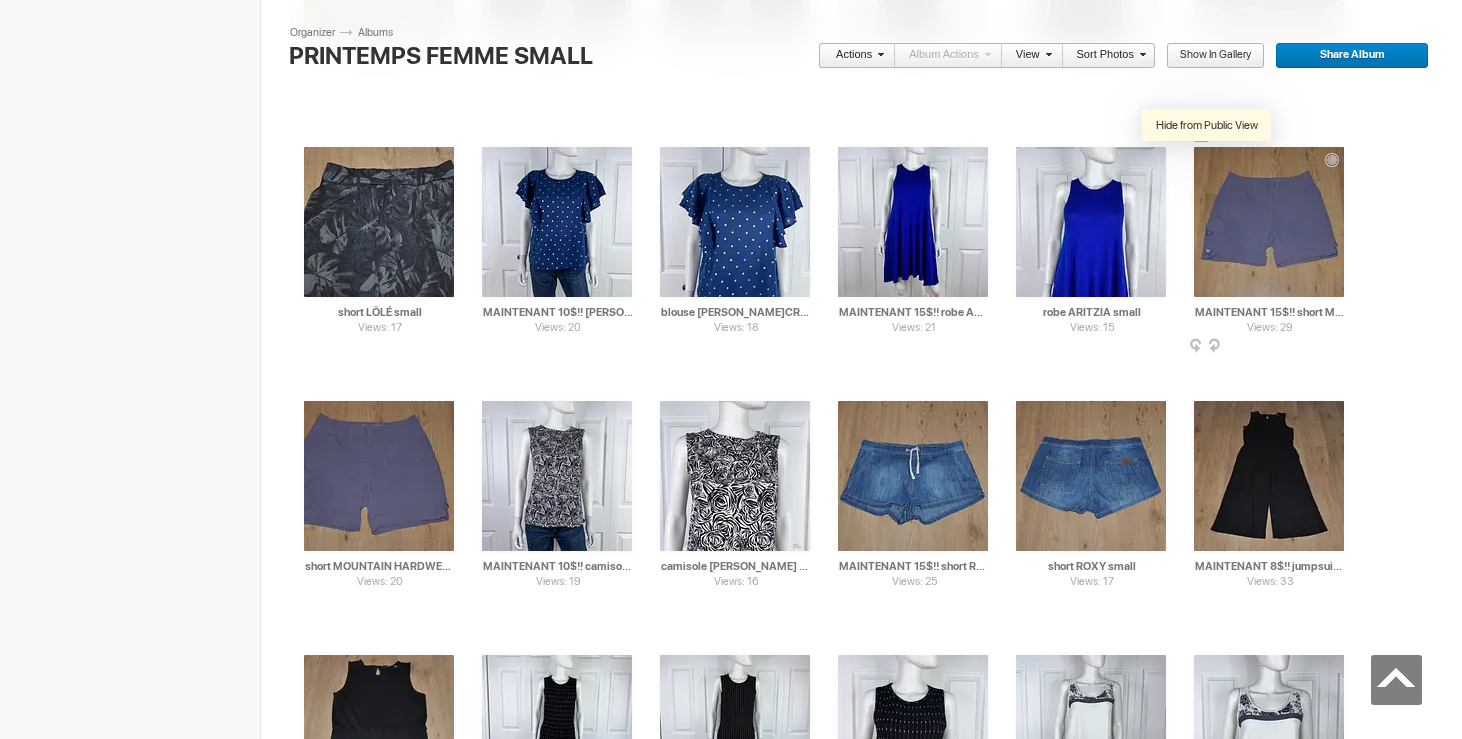 scroll, scrollTop: 6451, scrollLeft: 0, axis: vertical 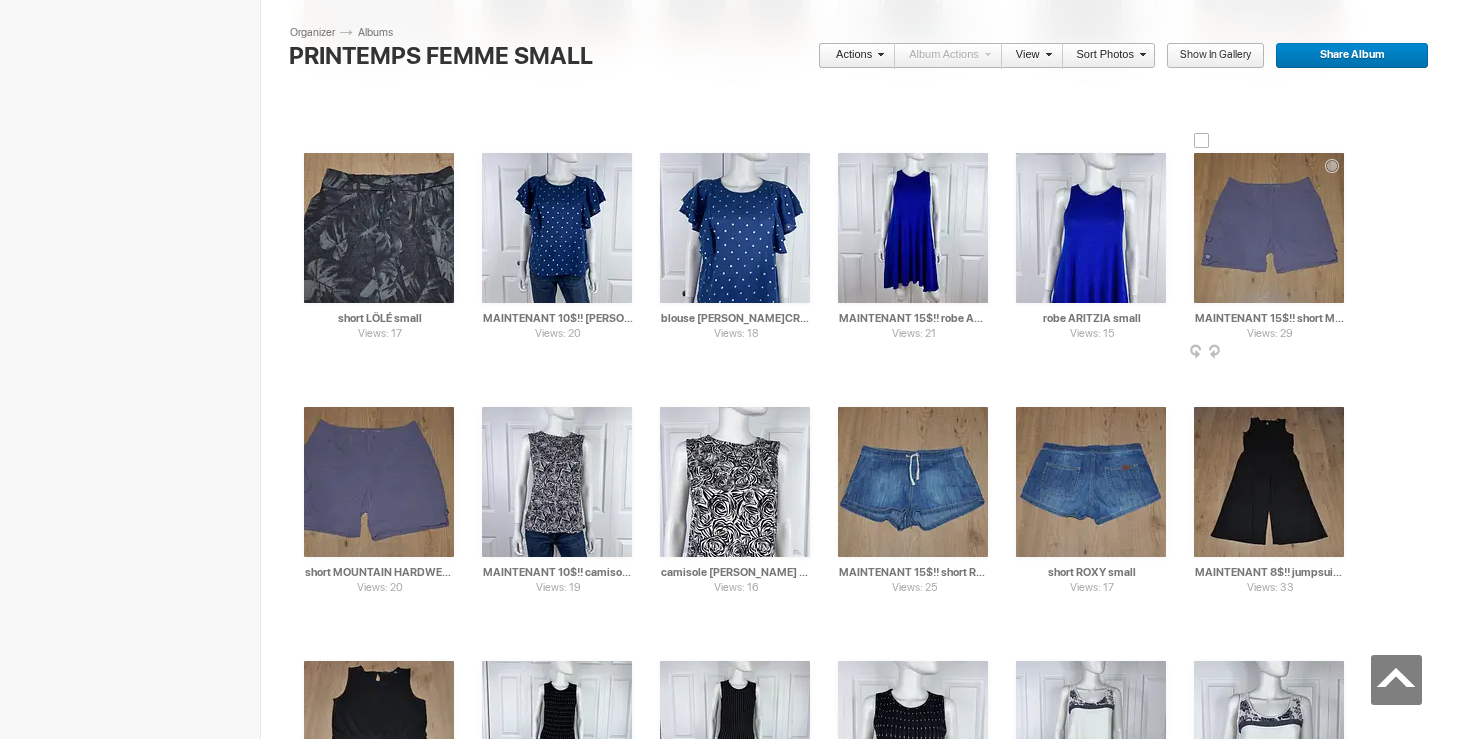 click at bounding box center [1202, 141] 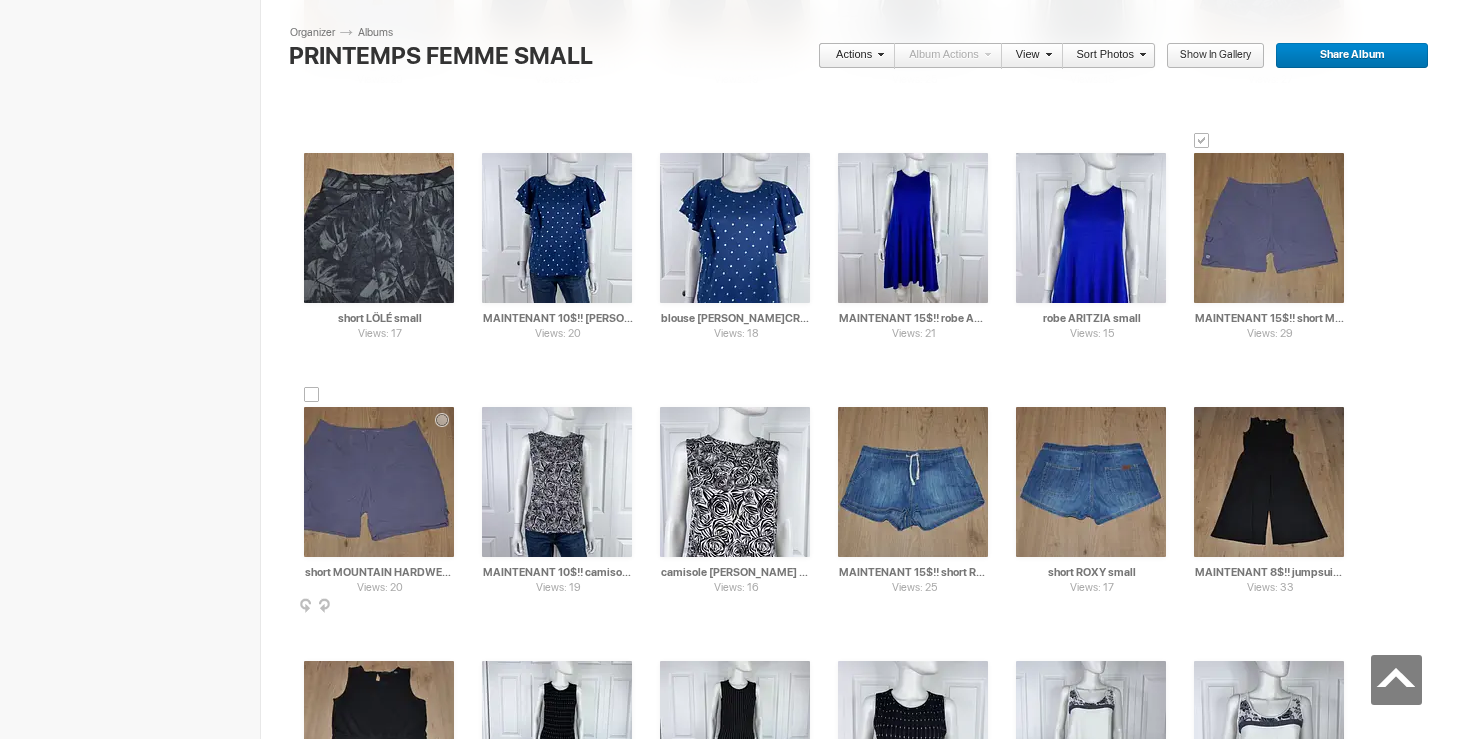 click at bounding box center (312, 395) 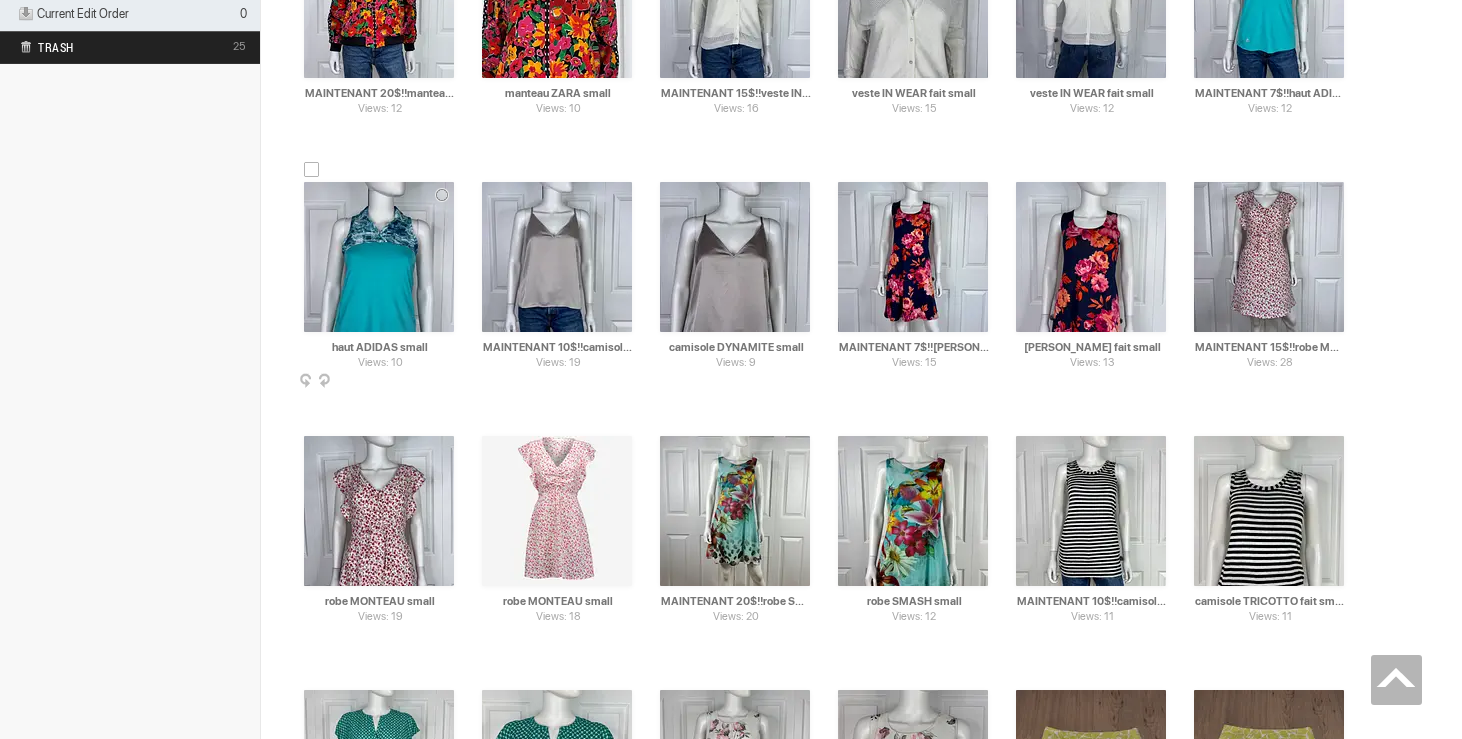 scroll, scrollTop: 0, scrollLeft: 0, axis: both 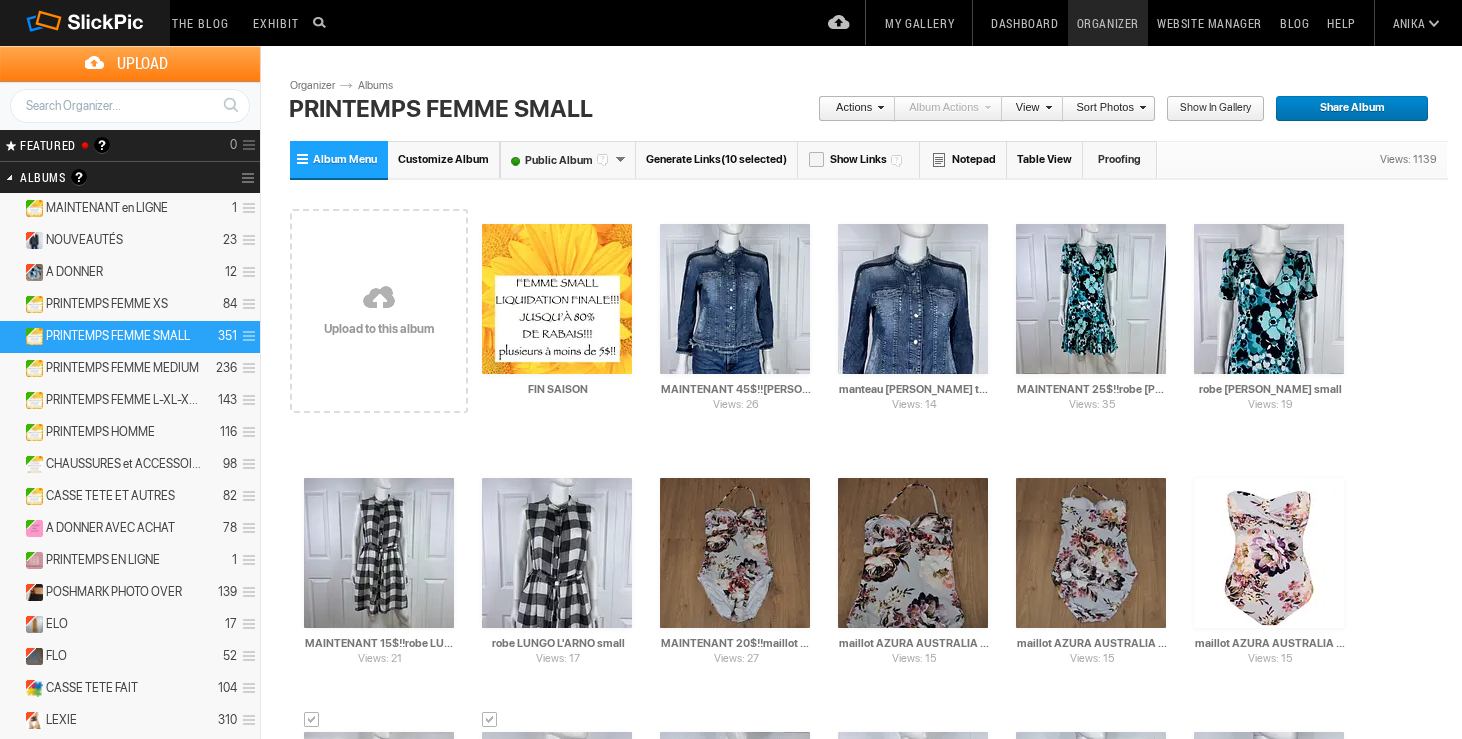 click on "Actions" at bounding box center [851, 109] 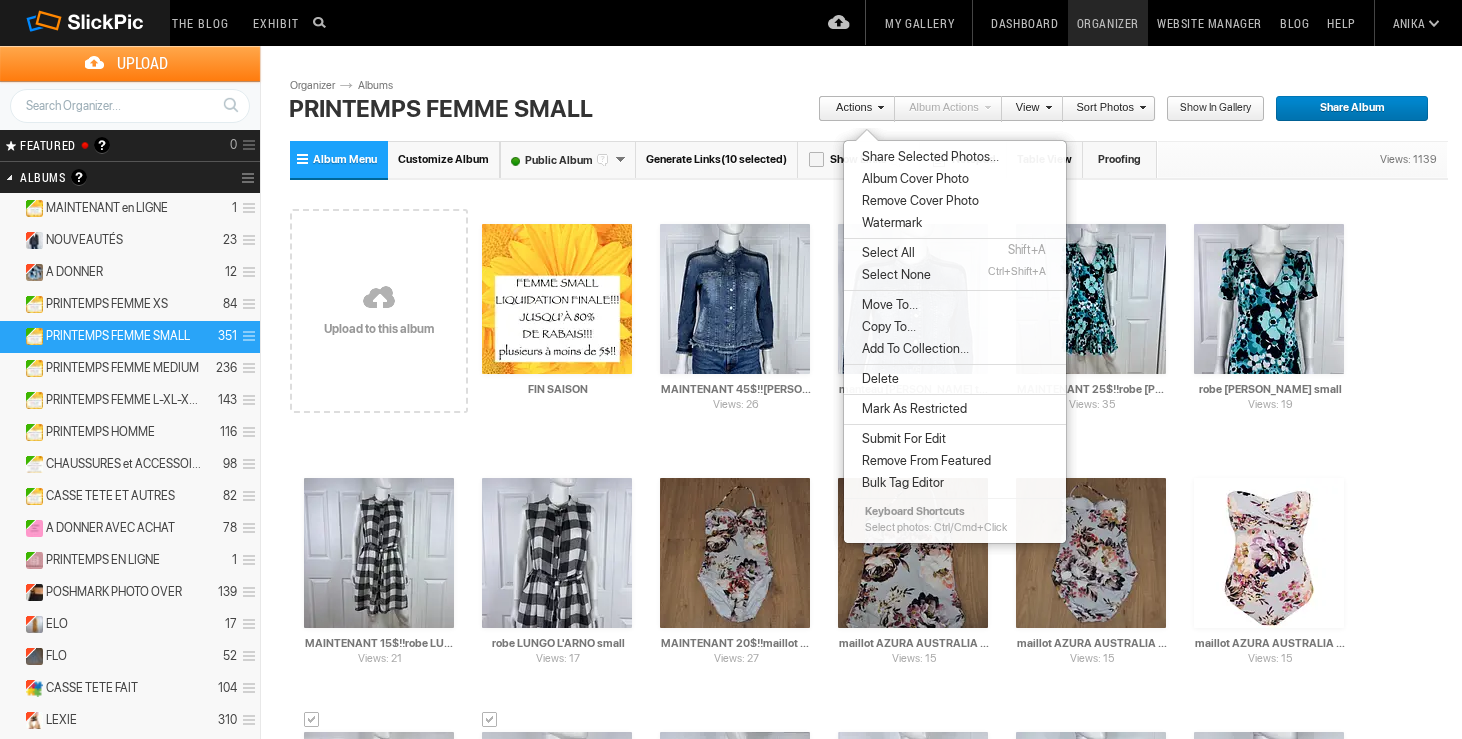 click on "Move To..." at bounding box center (887, 305) 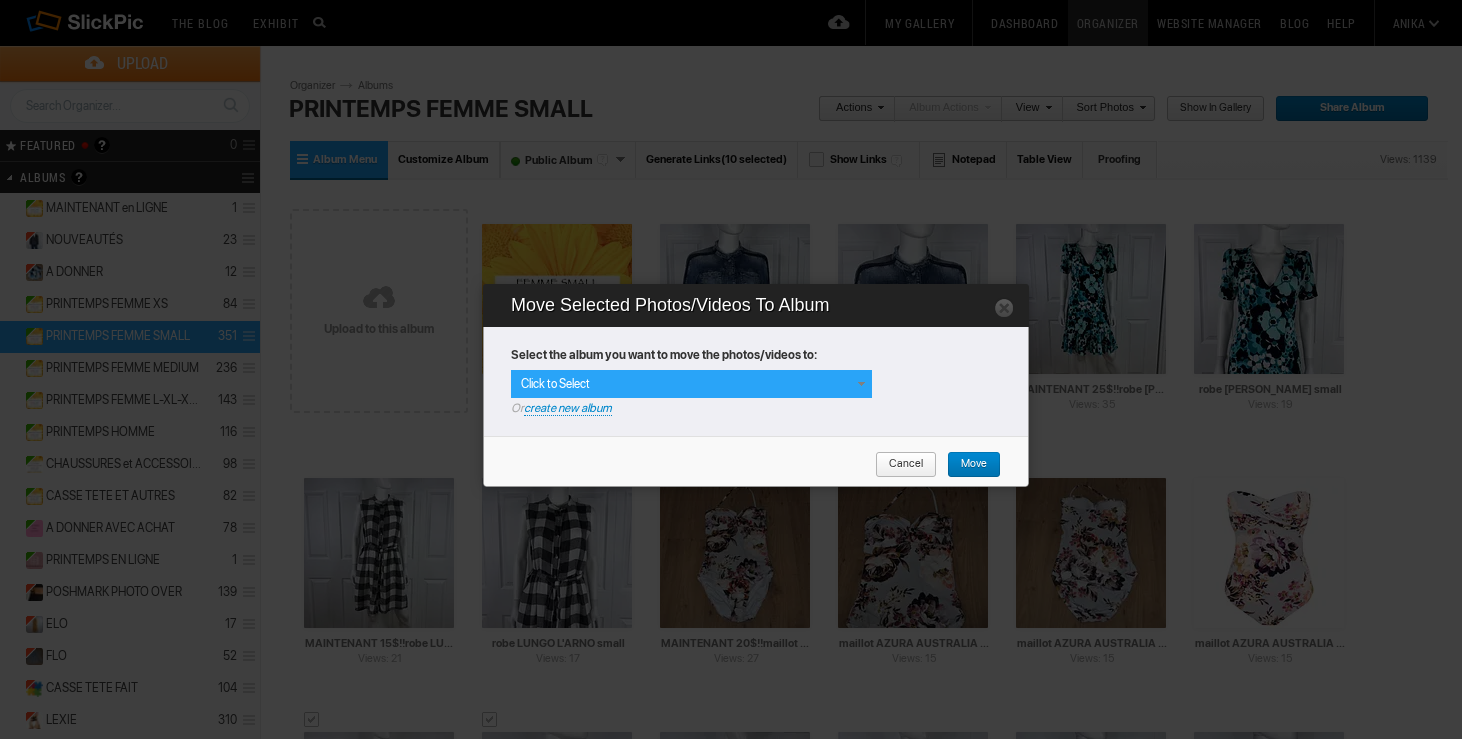 click at bounding box center [861, 384] 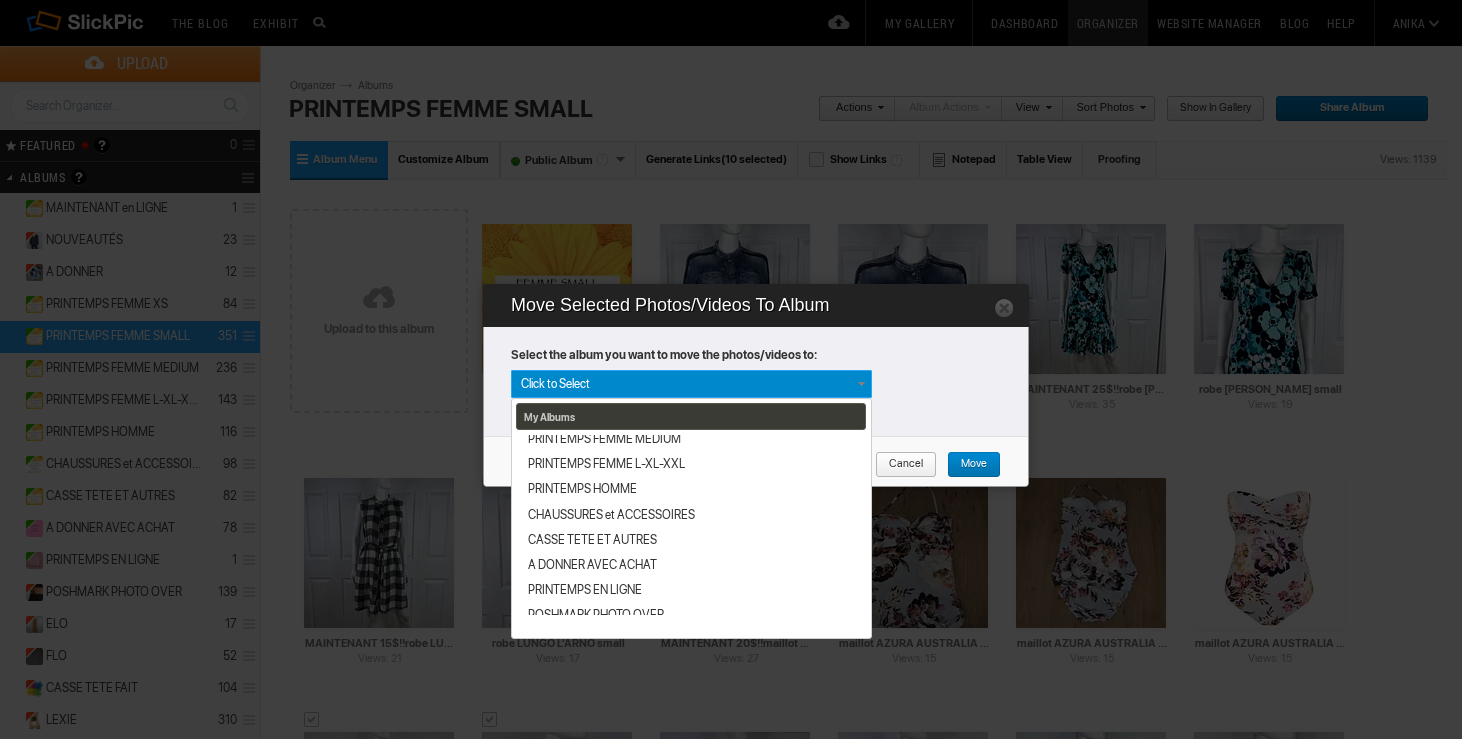 scroll, scrollTop: 340, scrollLeft: 0, axis: vertical 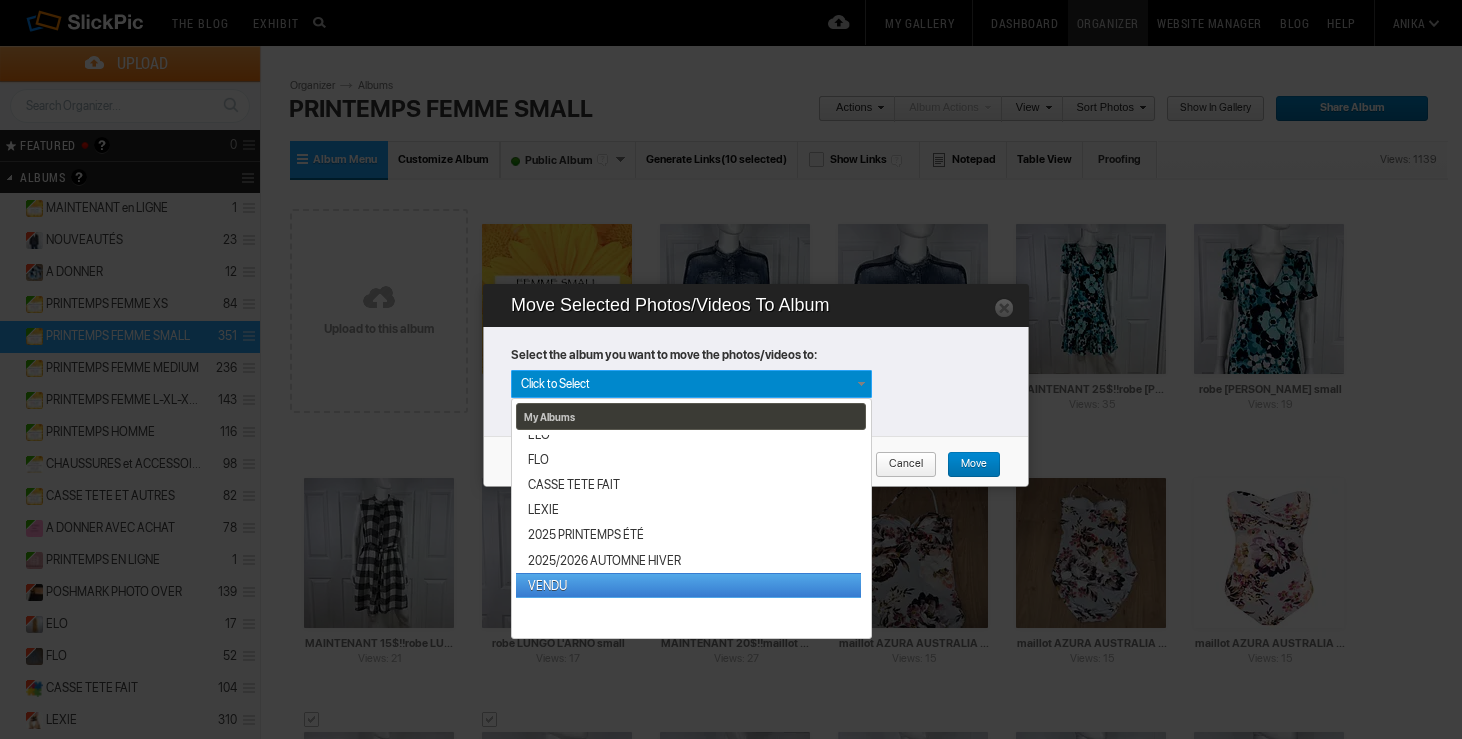 click on "VENDU" at bounding box center (688, 585) 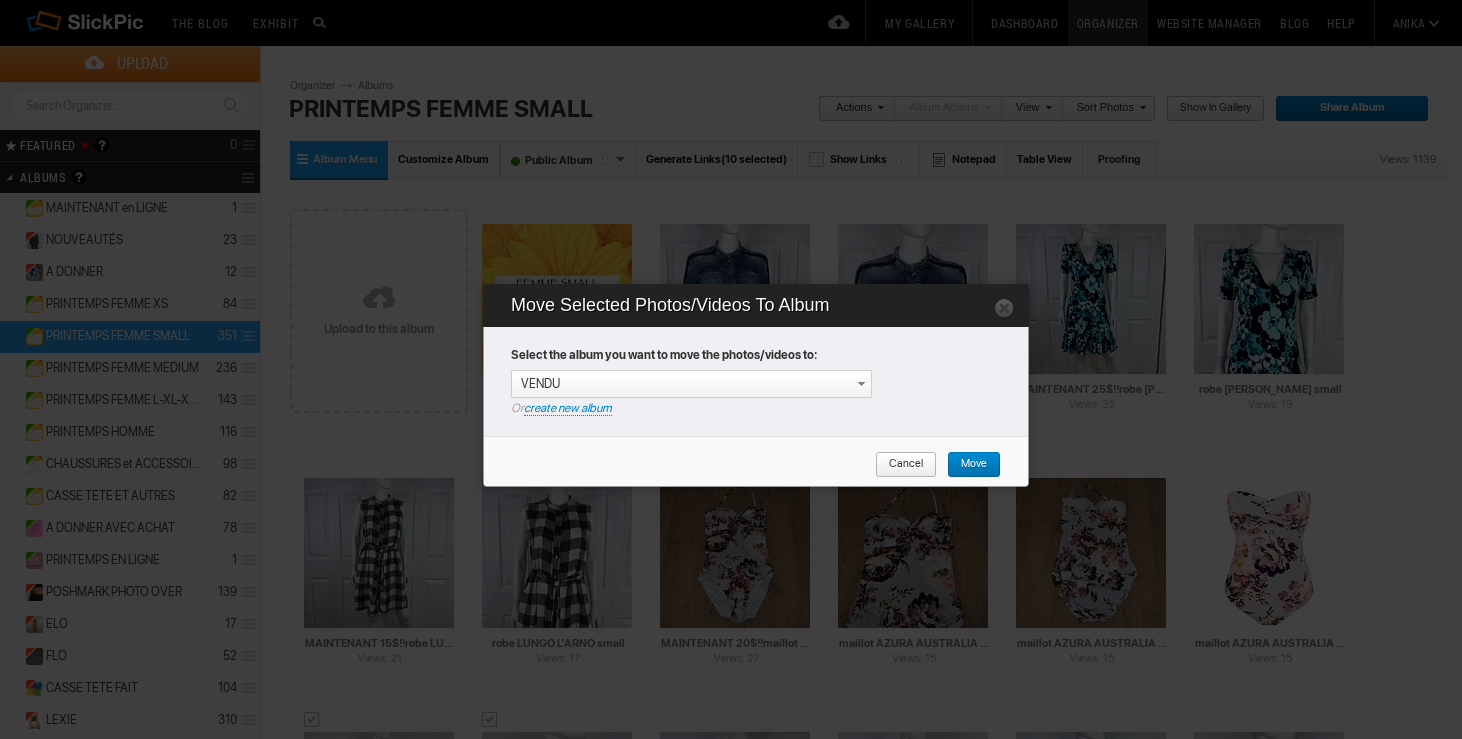 click on "Move" at bounding box center (967, 465) 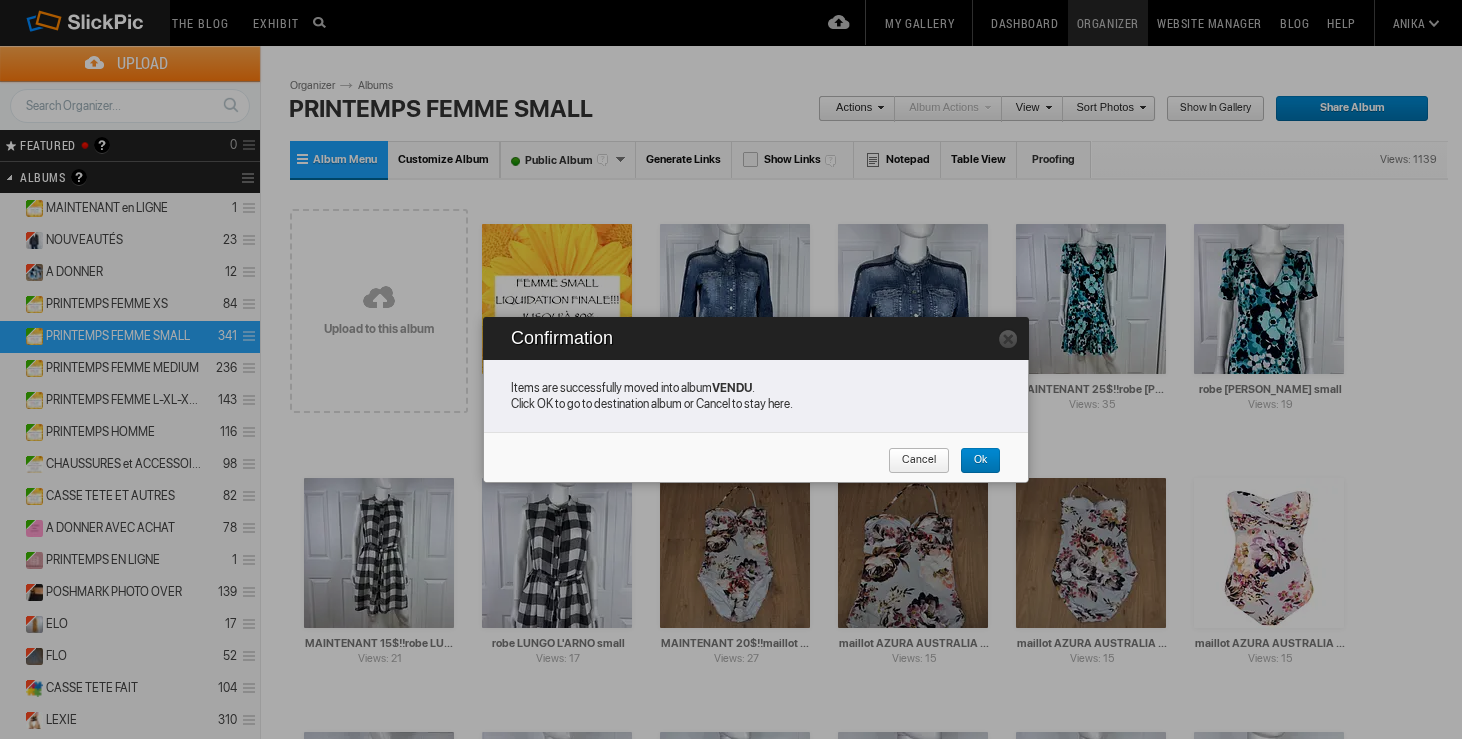 click on "Cancel" at bounding box center (912, 461) 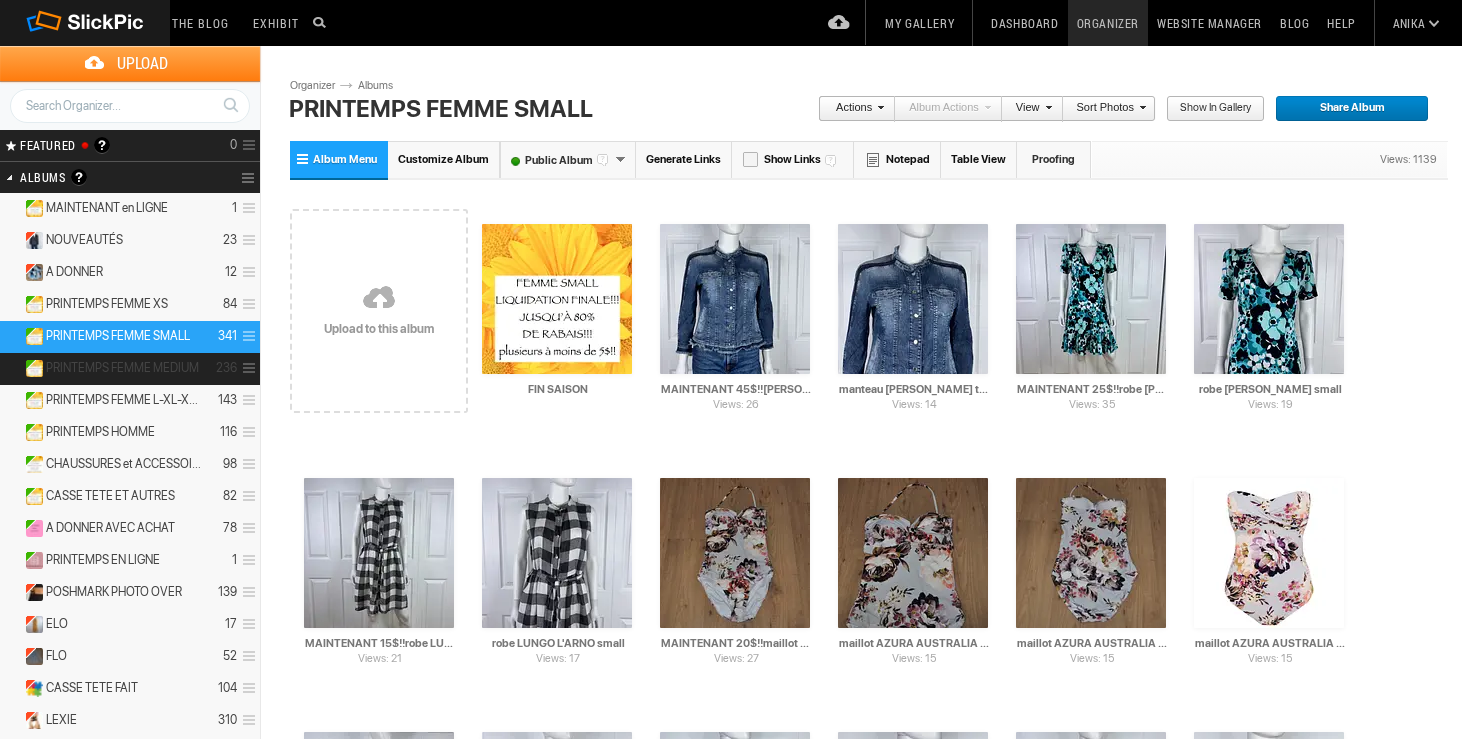 click on "PRINTEMPS FEMME MEDIUM
236" at bounding box center (130, 369) 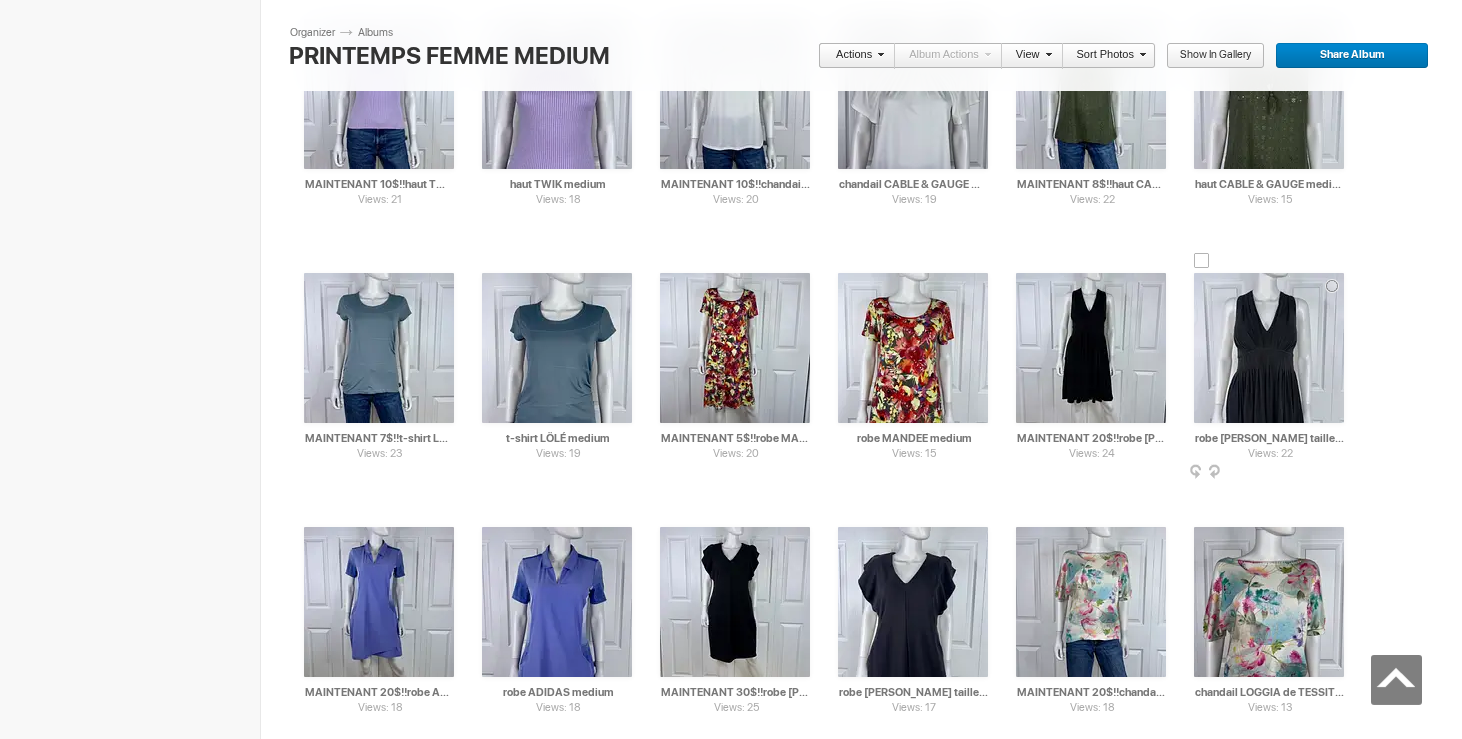 scroll, scrollTop: 5085, scrollLeft: 0, axis: vertical 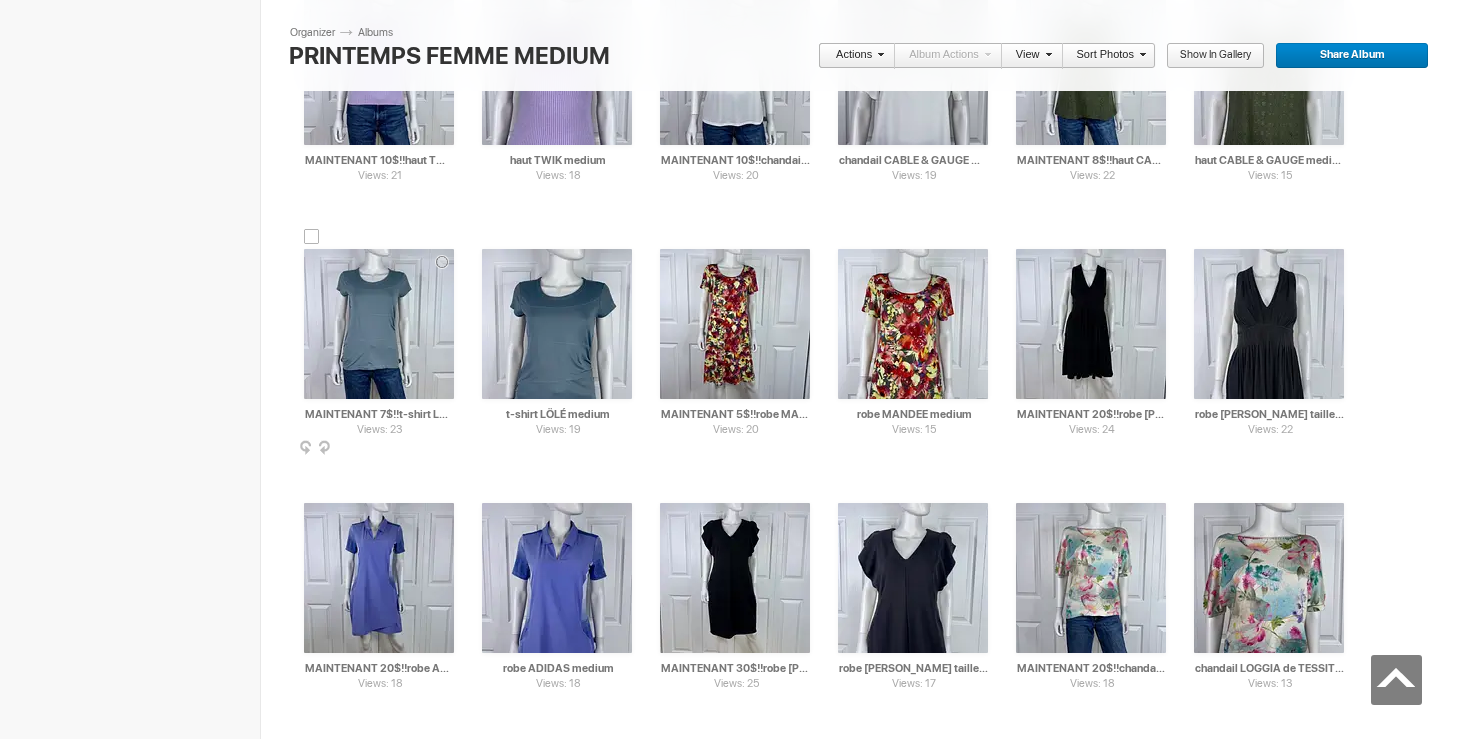 click at bounding box center (312, 237) 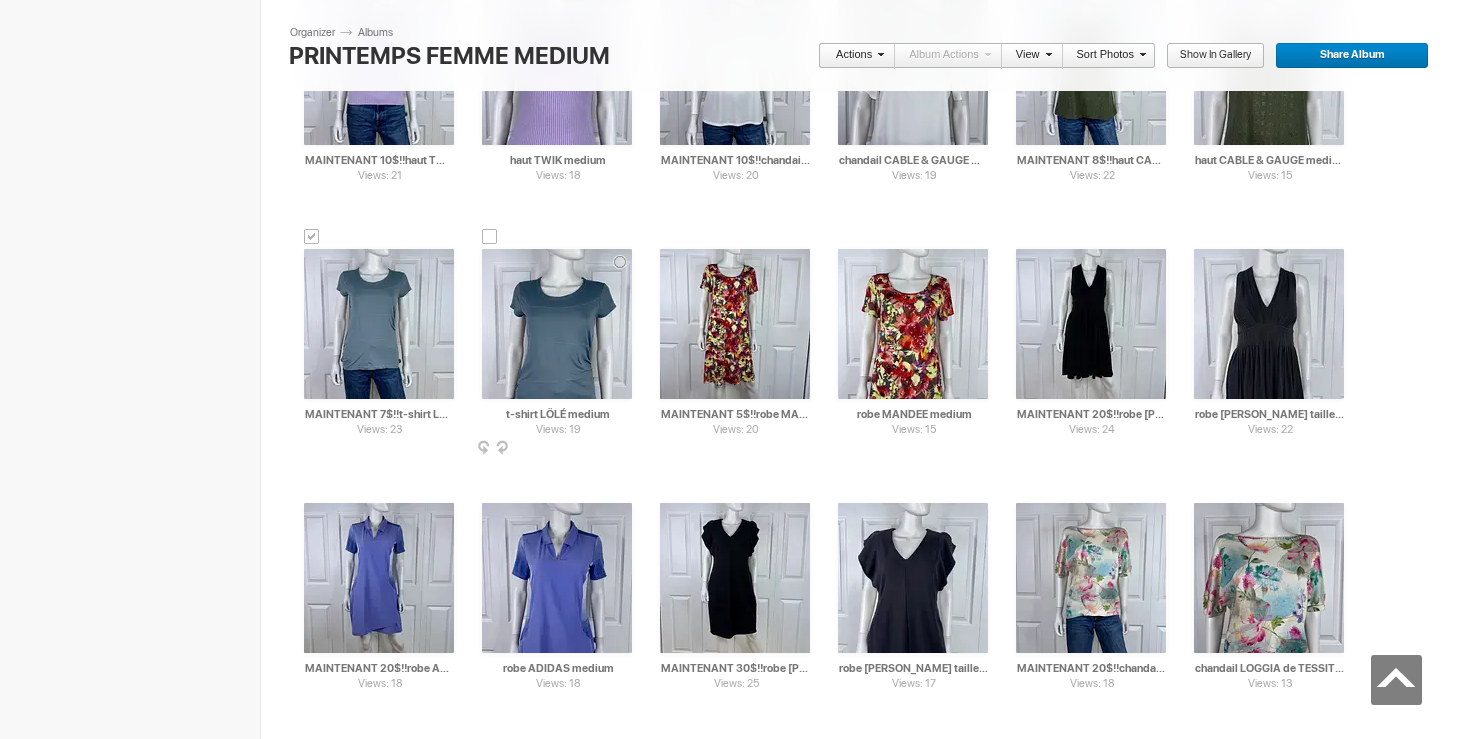 click at bounding box center [490, 237] 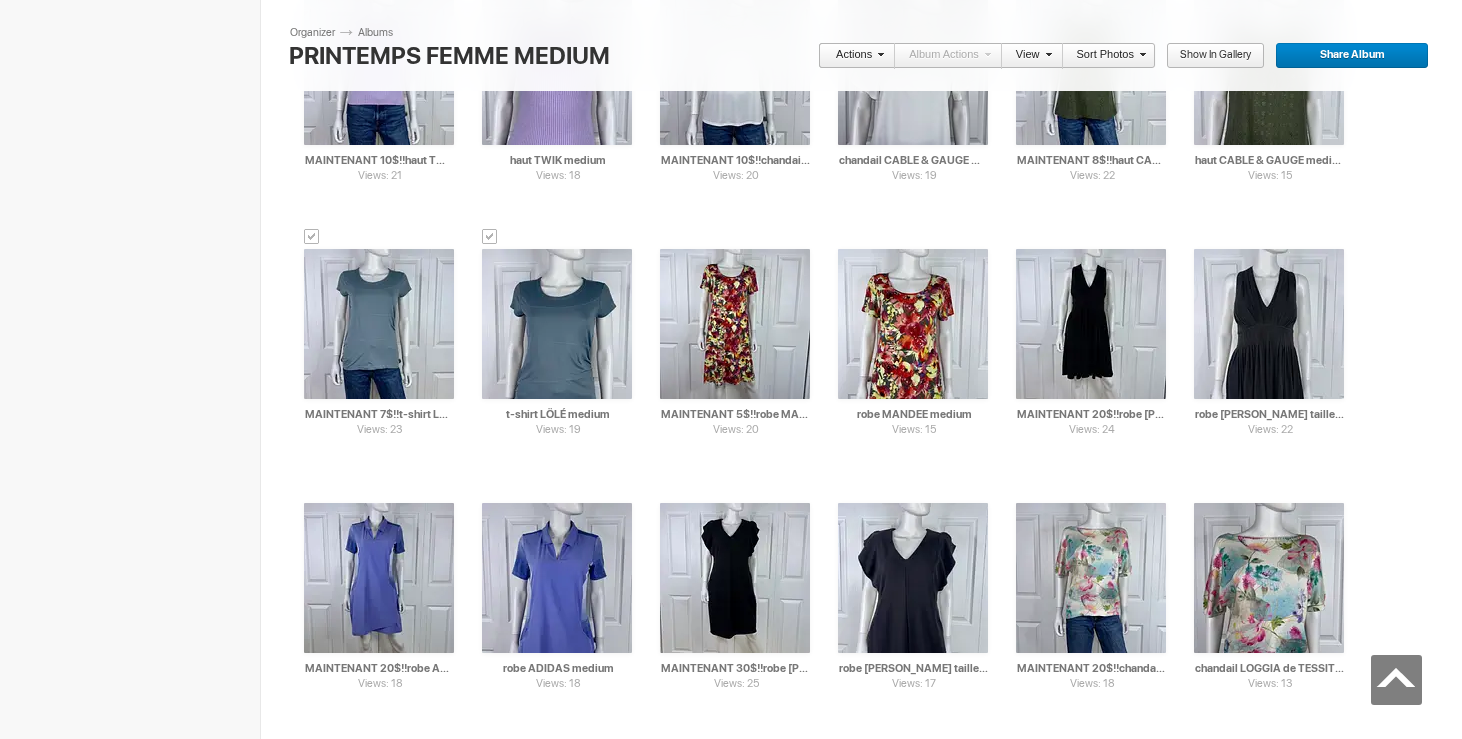 click on "Actions" at bounding box center [851, 56] 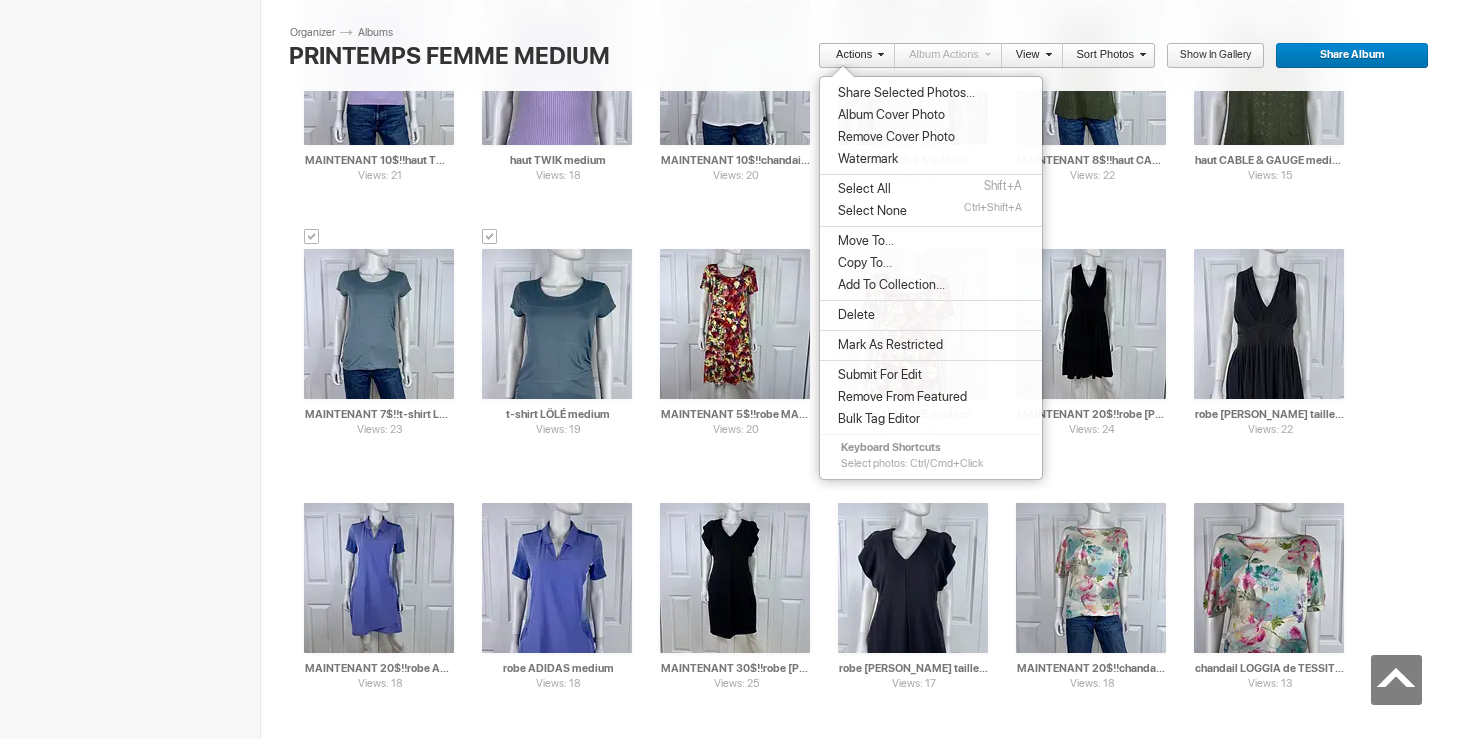 click on "Move To..." at bounding box center [931, 241] 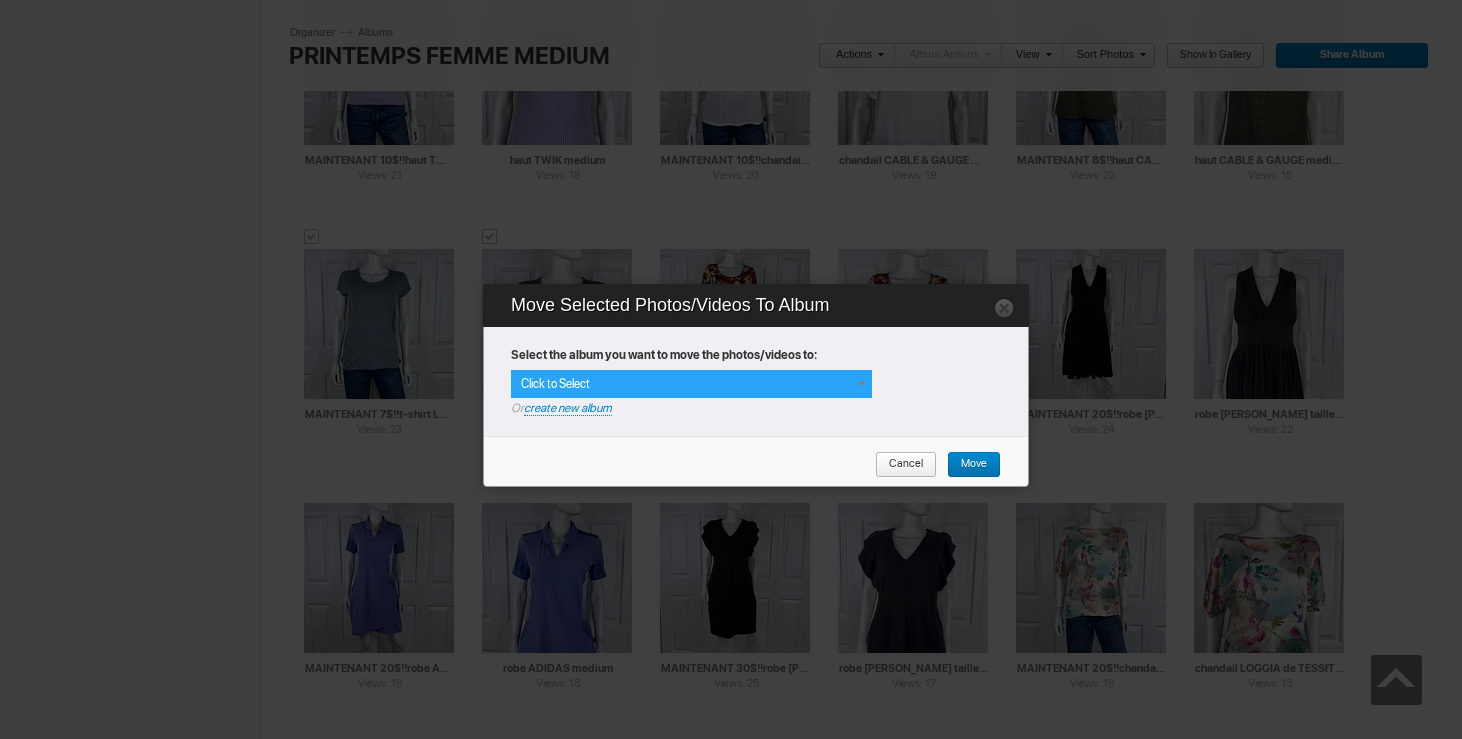 click at bounding box center [861, 384] 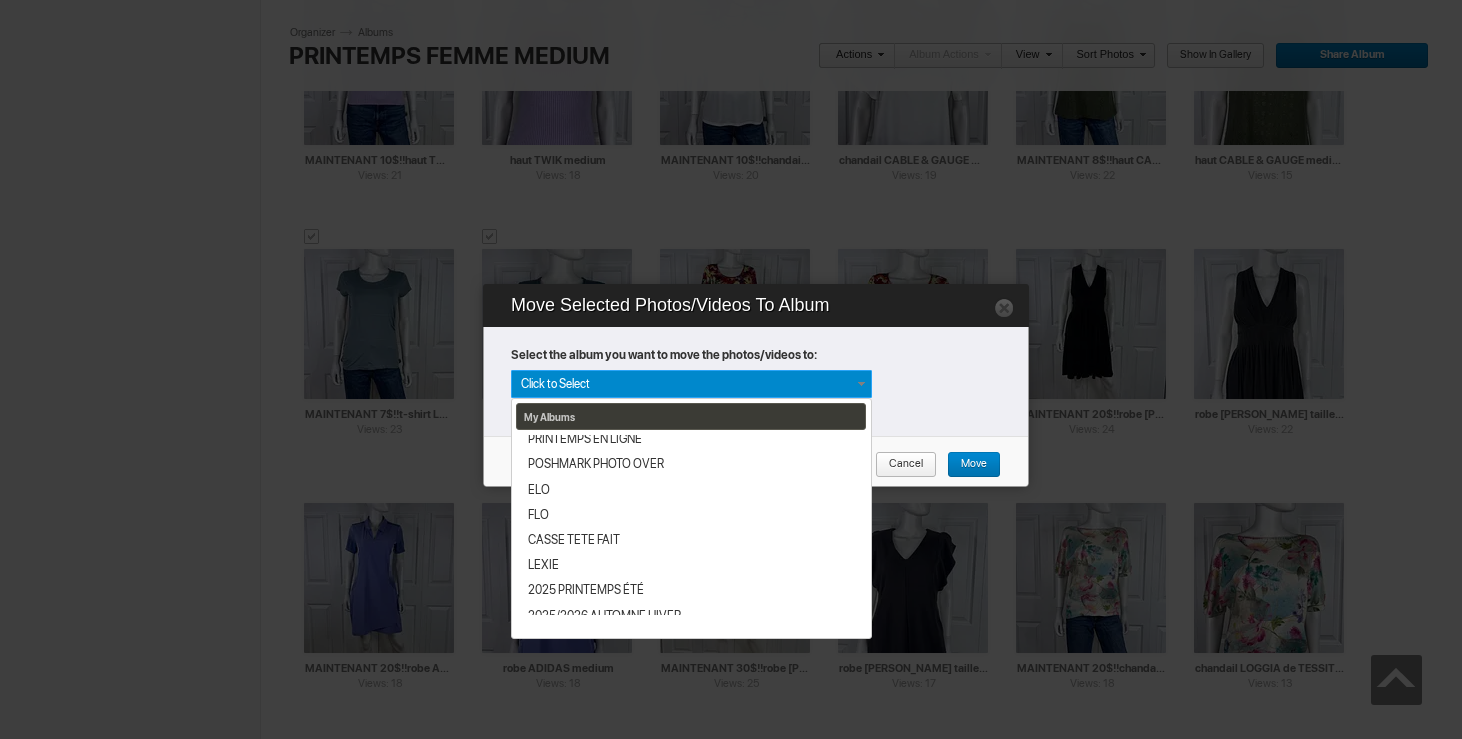 scroll, scrollTop: 340, scrollLeft: 0, axis: vertical 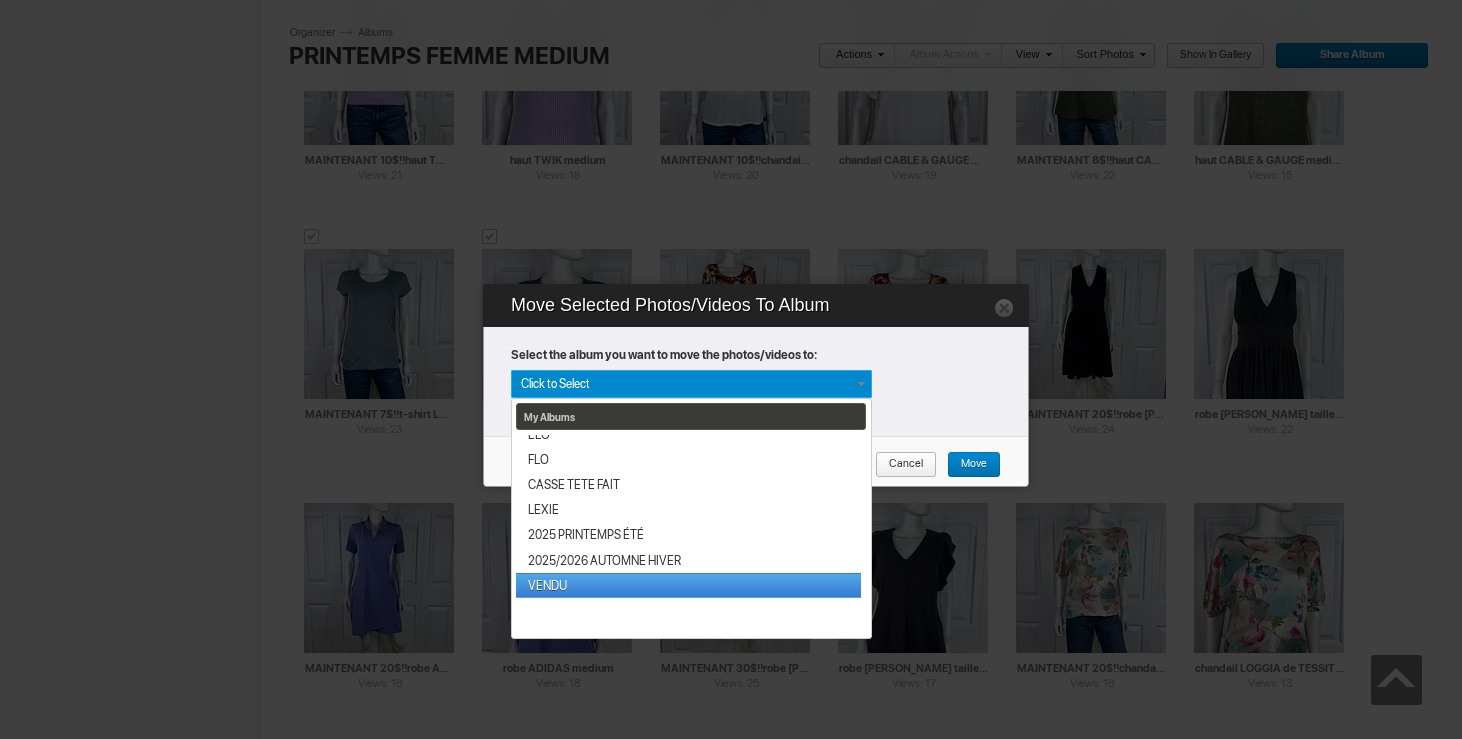 click on "VENDU" at bounding box center (688, 585) 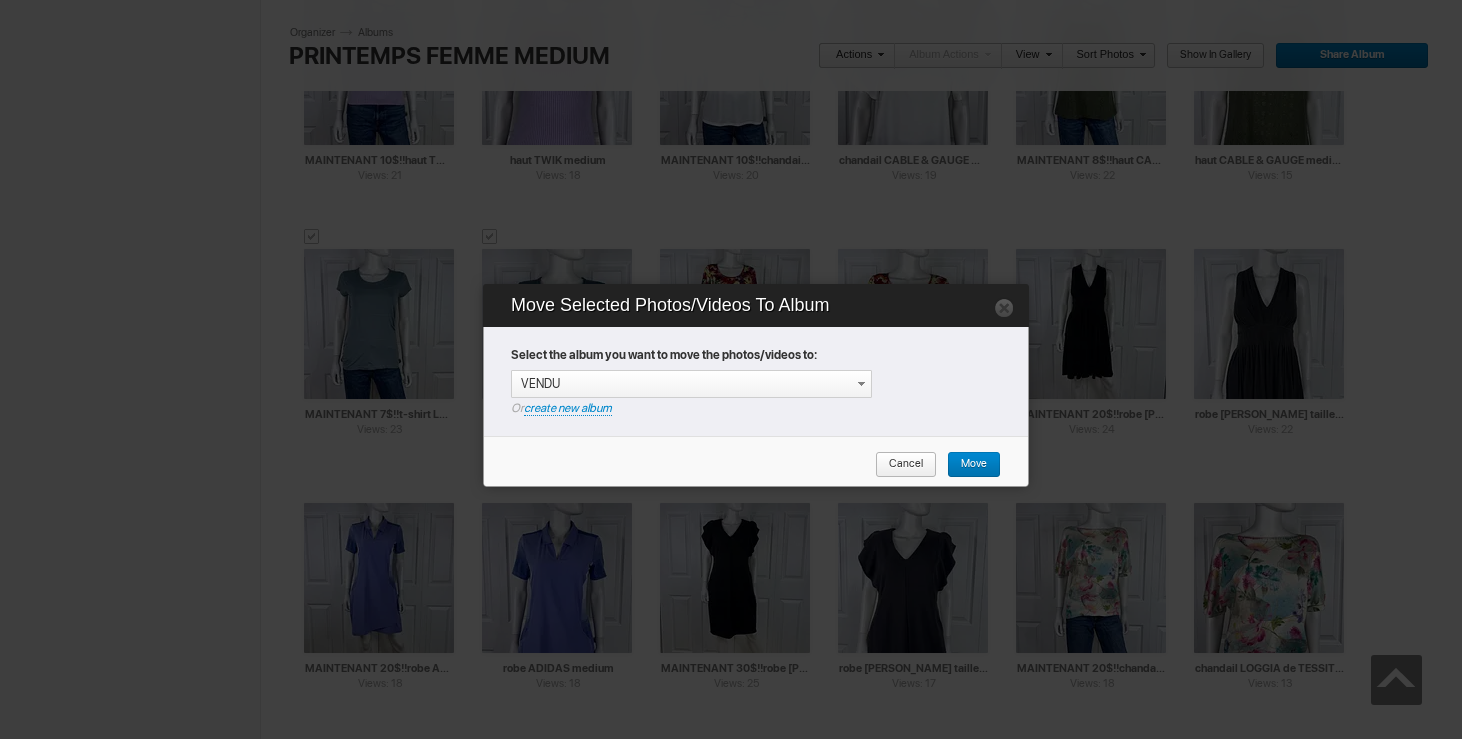 click on "Move" at bounding box center (974, 465) 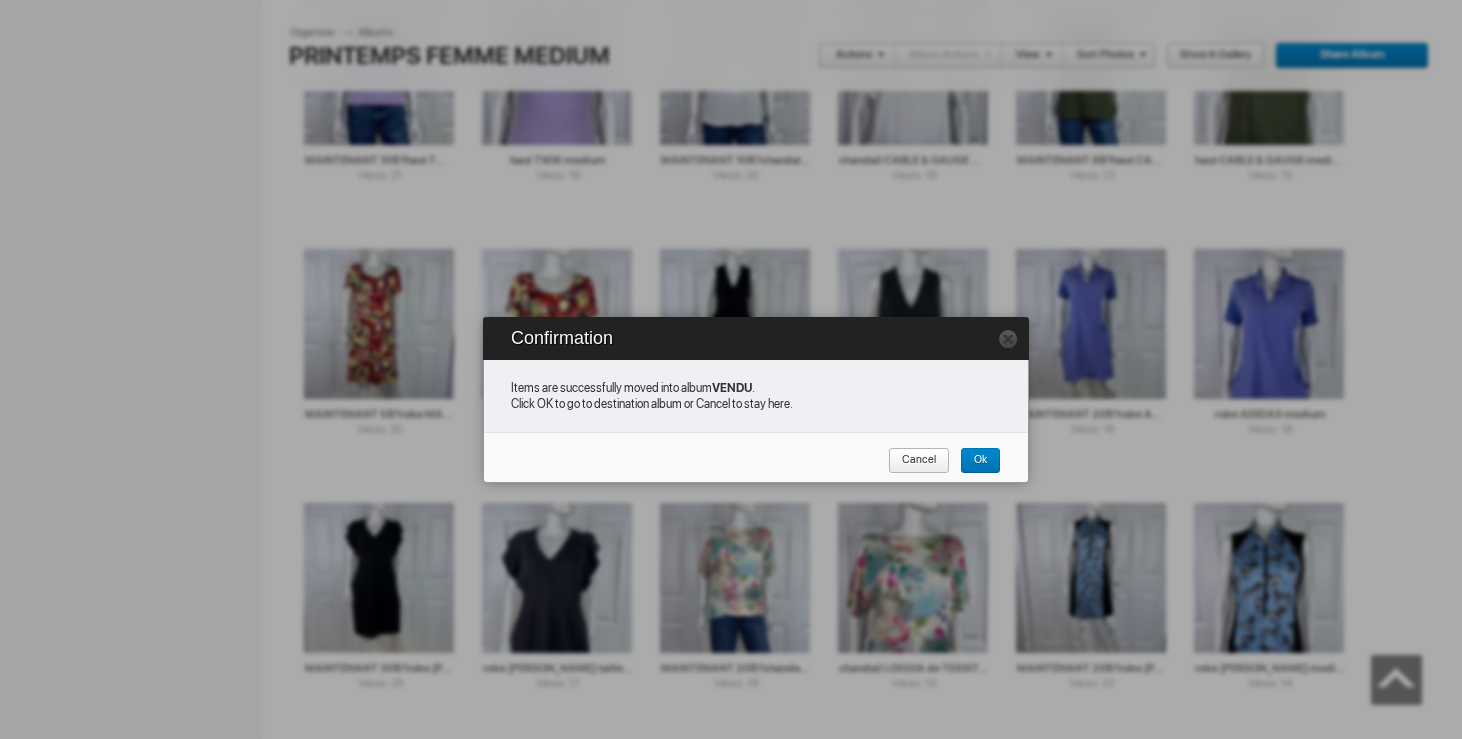 click on "Cancel" at bounding box center [919, 461] 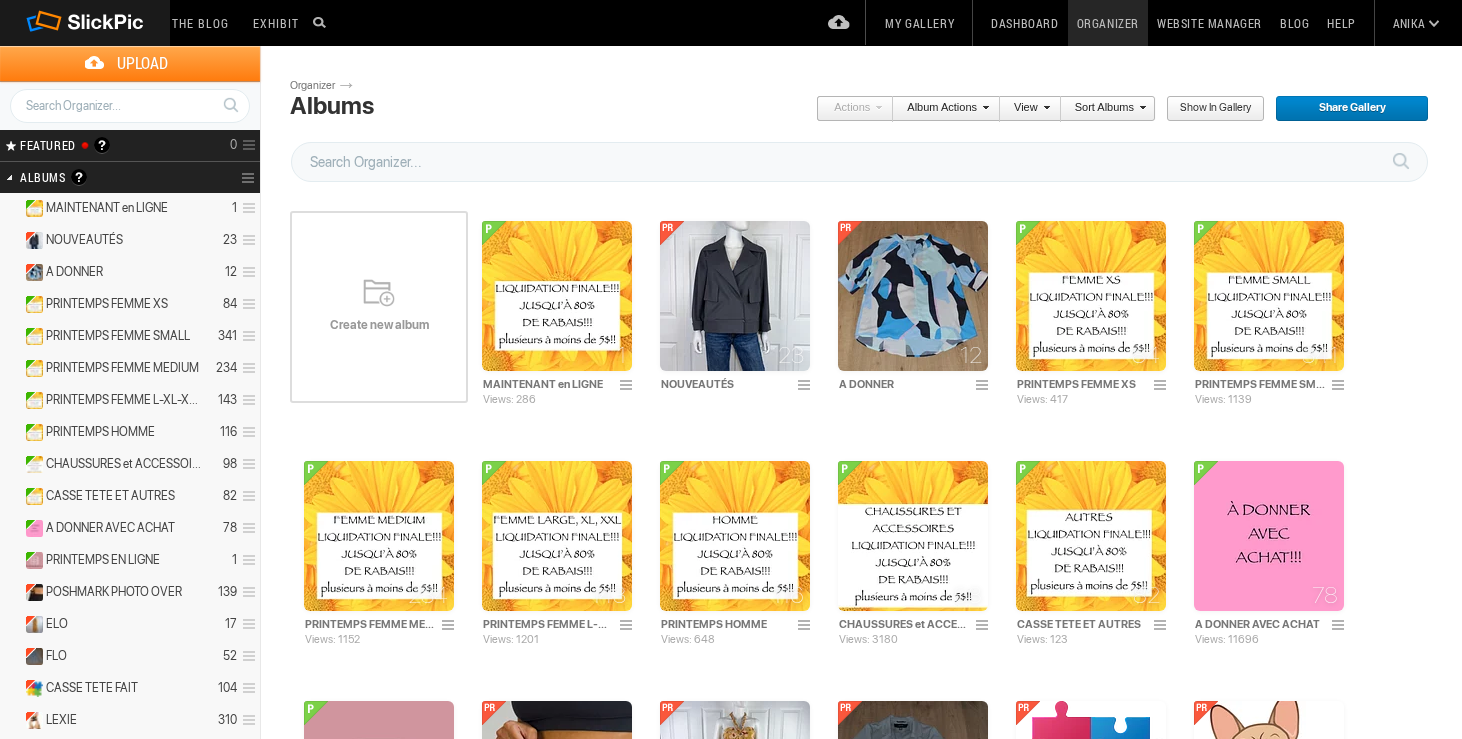 scroll, scrollTop: 0, scrollLeft: 0, axis: both 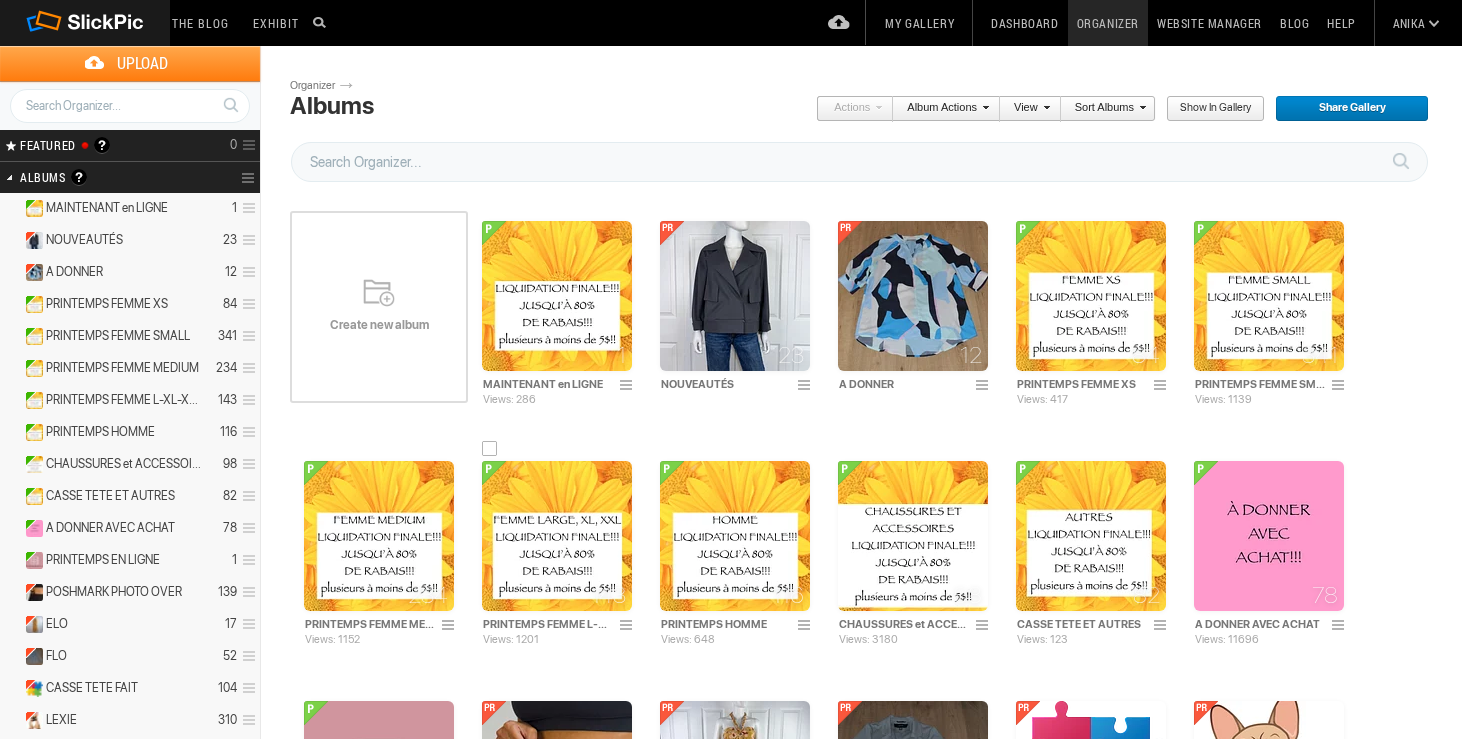 click at bounding box center (557, 536) 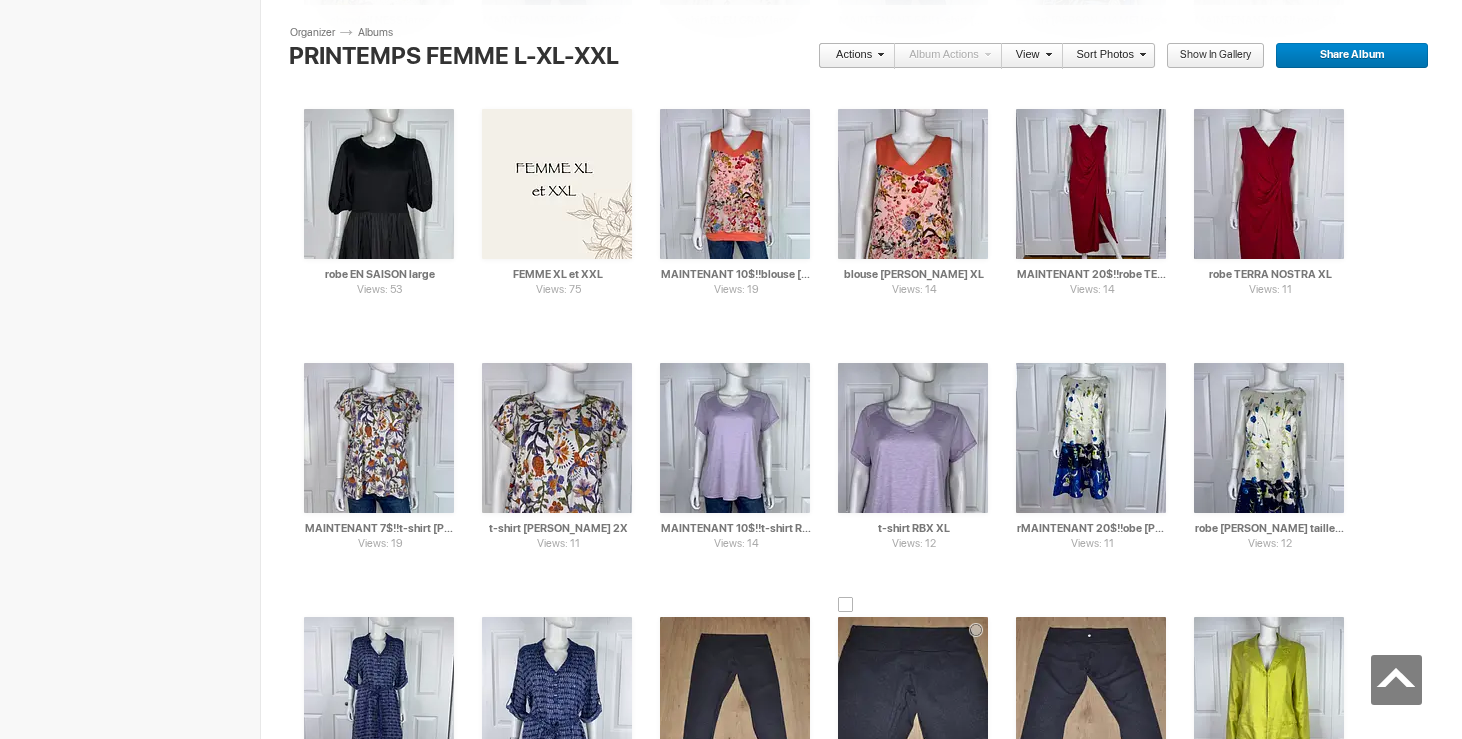 scroll, scrollTop: 3345, scrollLeft: 0, axis: vertical 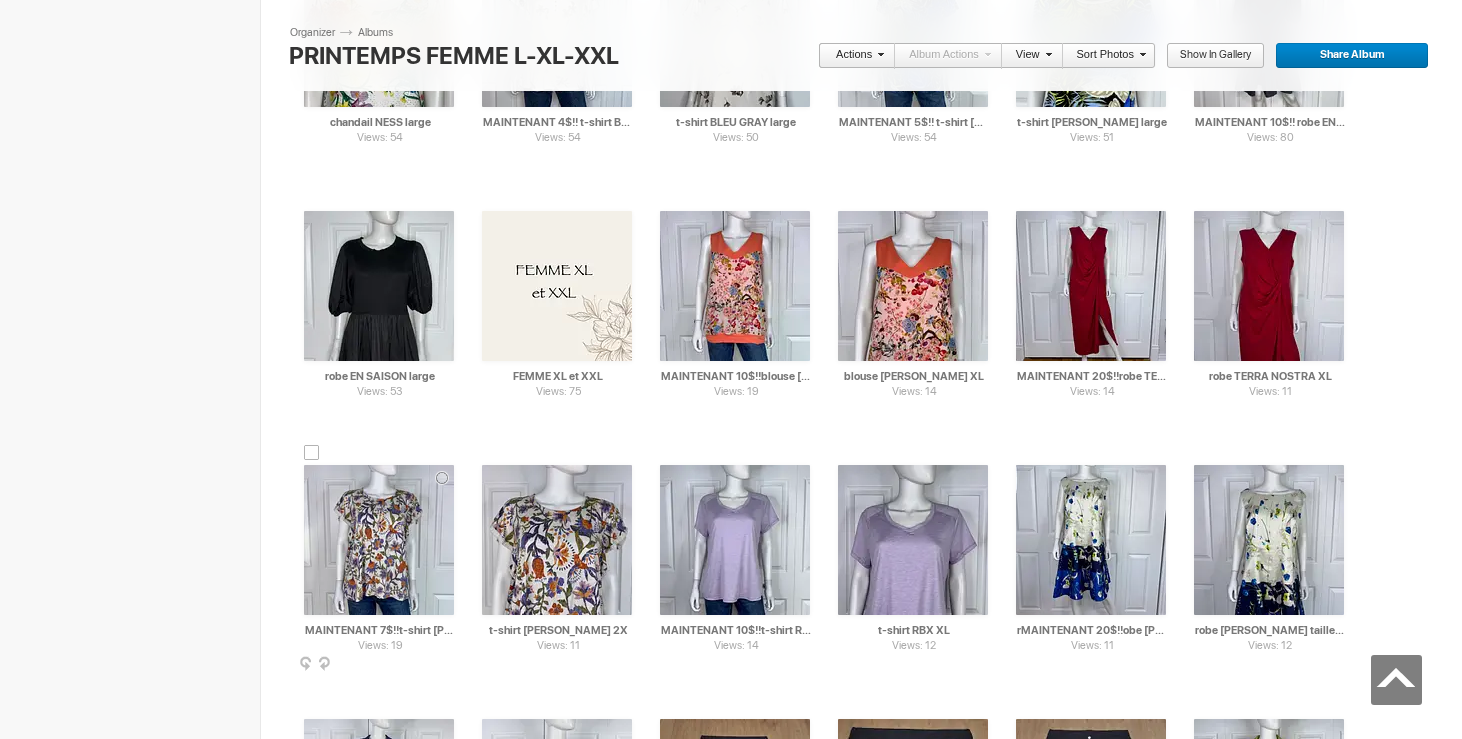 click at bounding box center (312, 453) 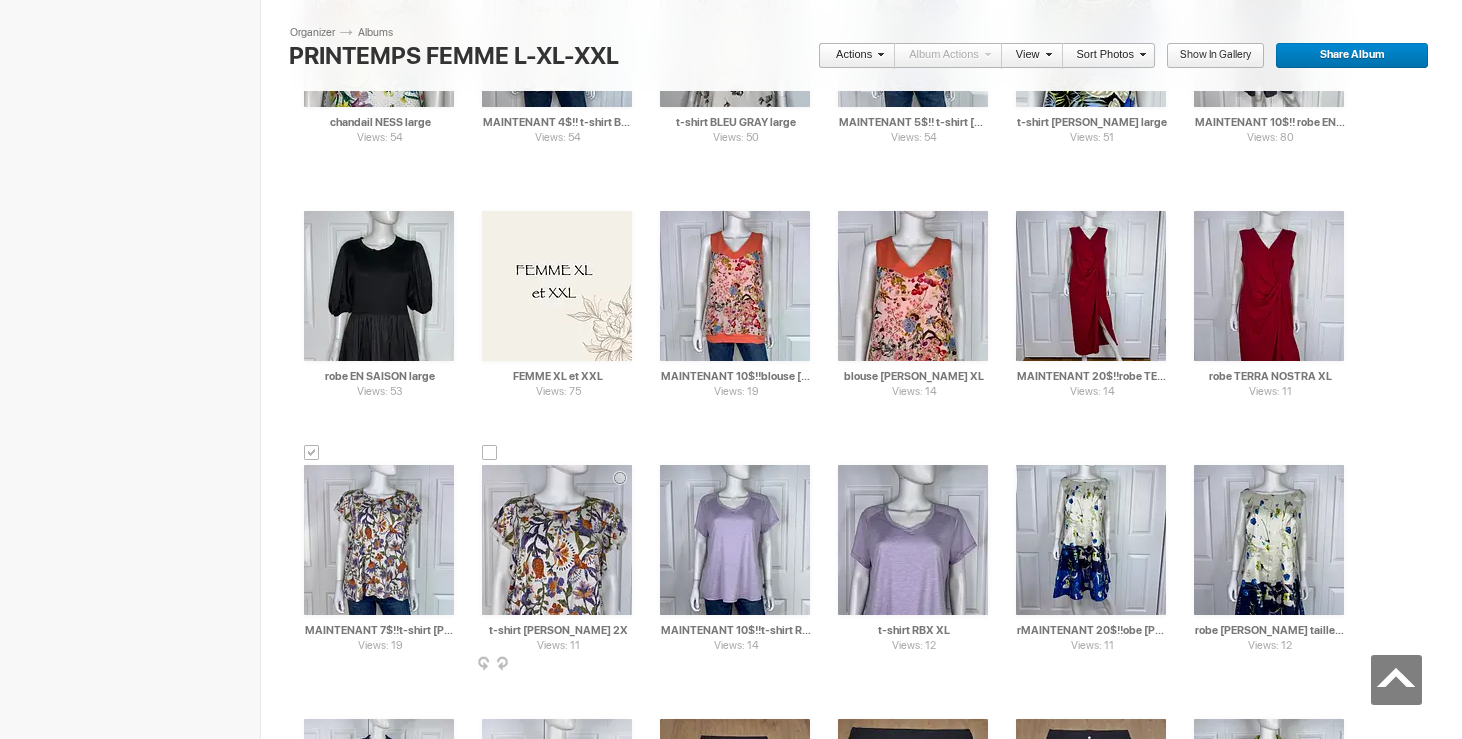 click at bounding box center (490, 453) 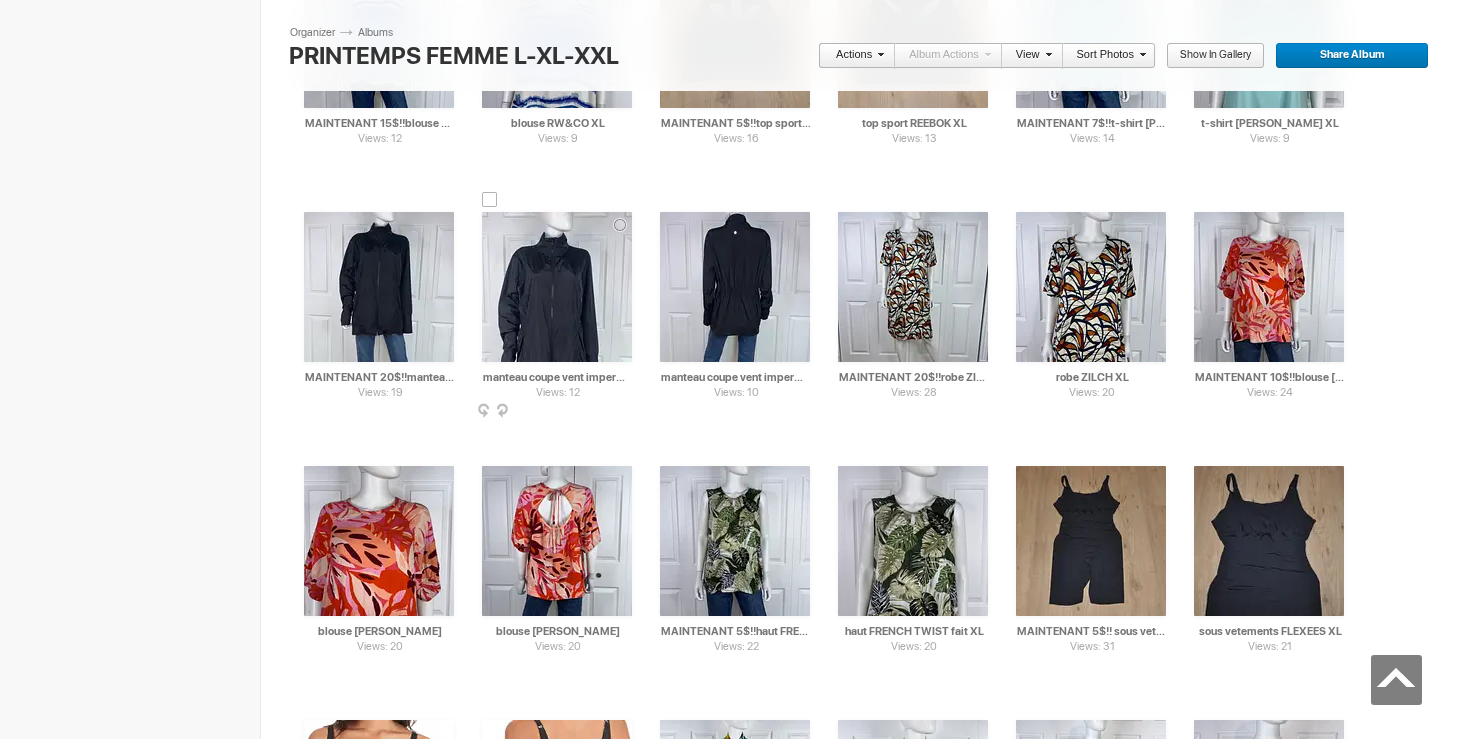 scroll, scrollTop: 4956, scrollLeft: 0, axis: vertical 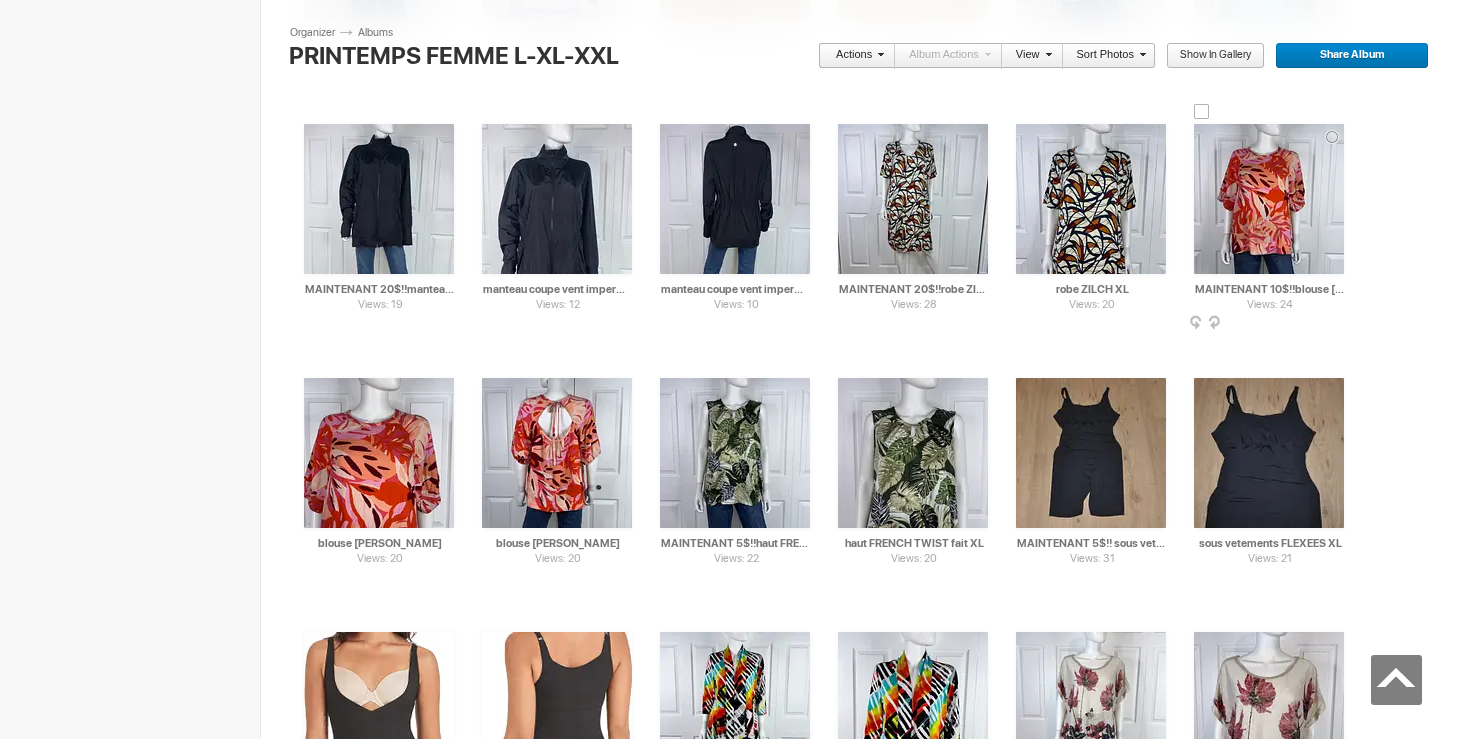 click at bounding box center [1202, 112] 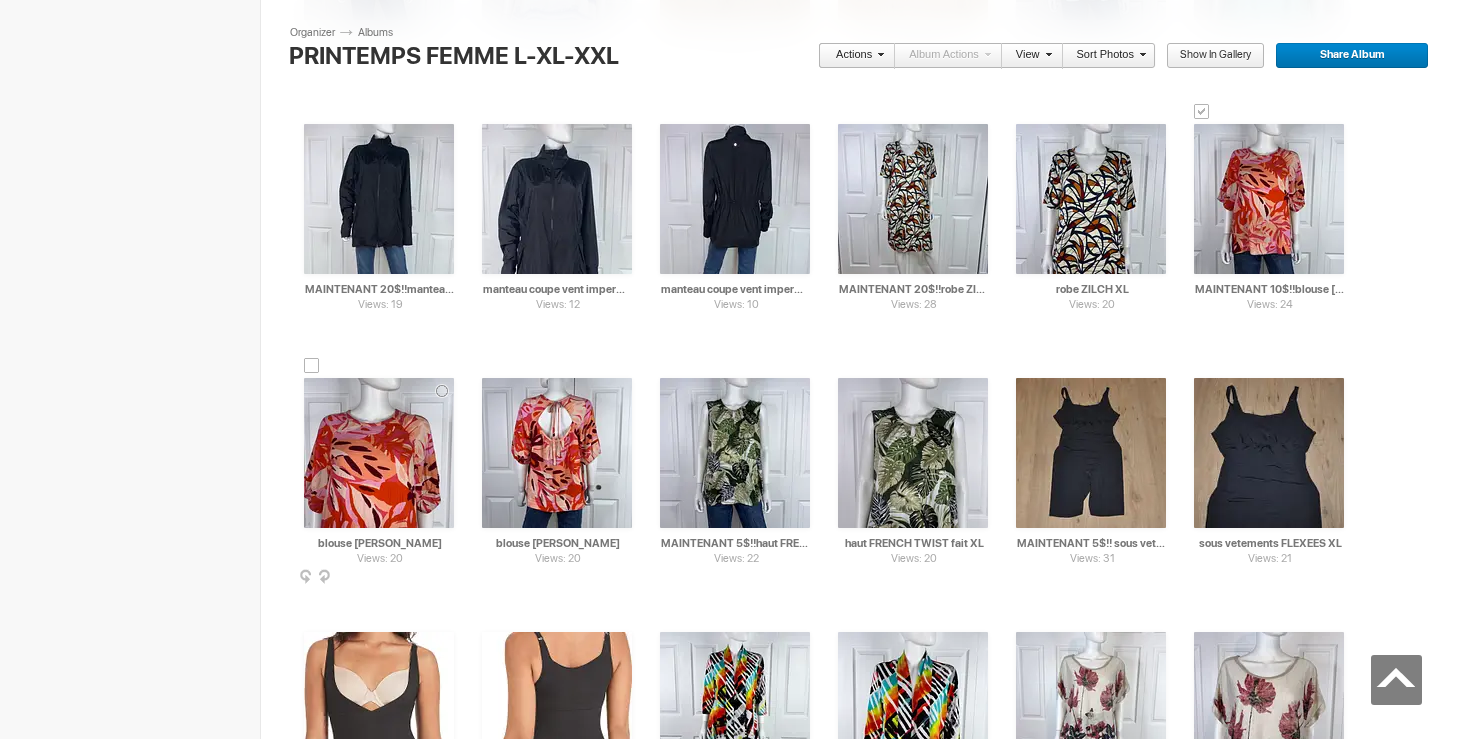 click at bounding box center (312, 366) 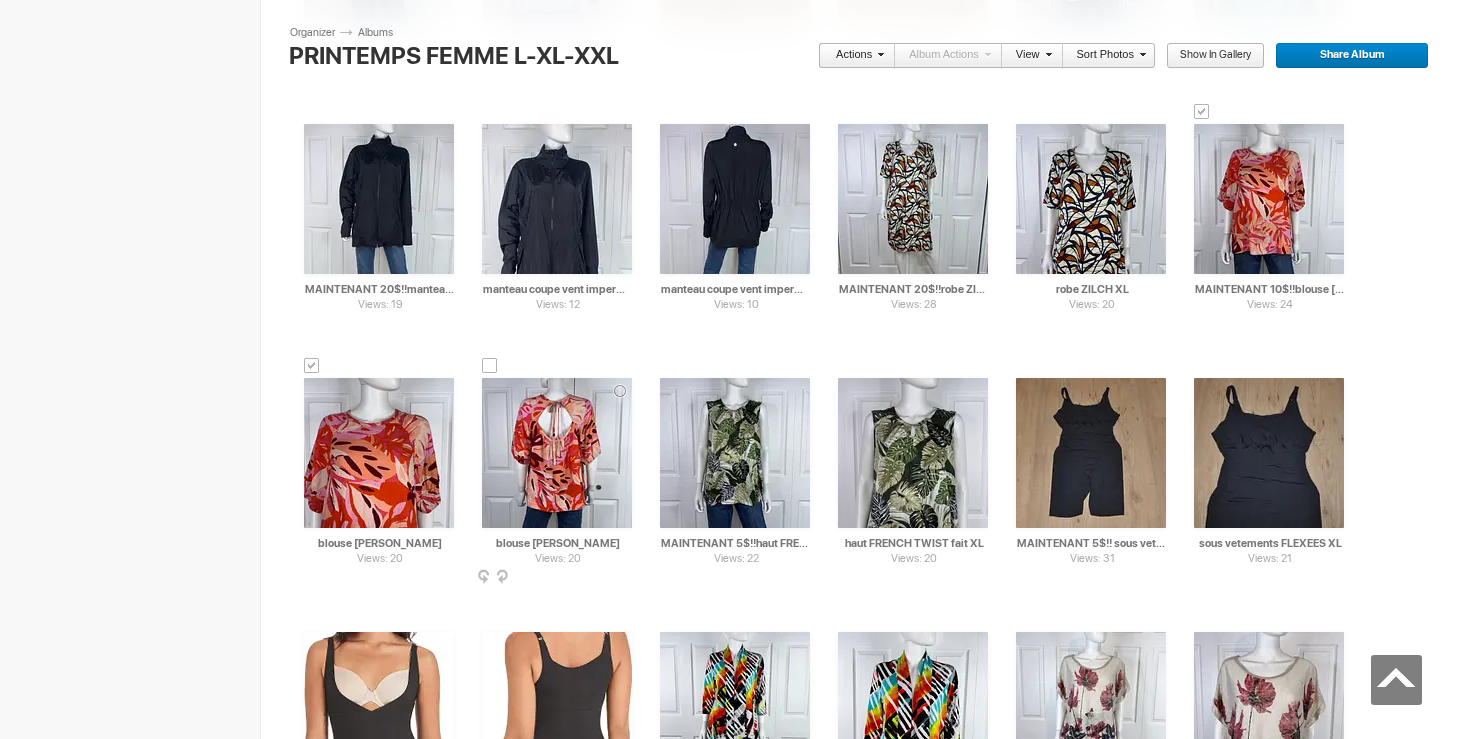 click at bounding box center (490, 366) 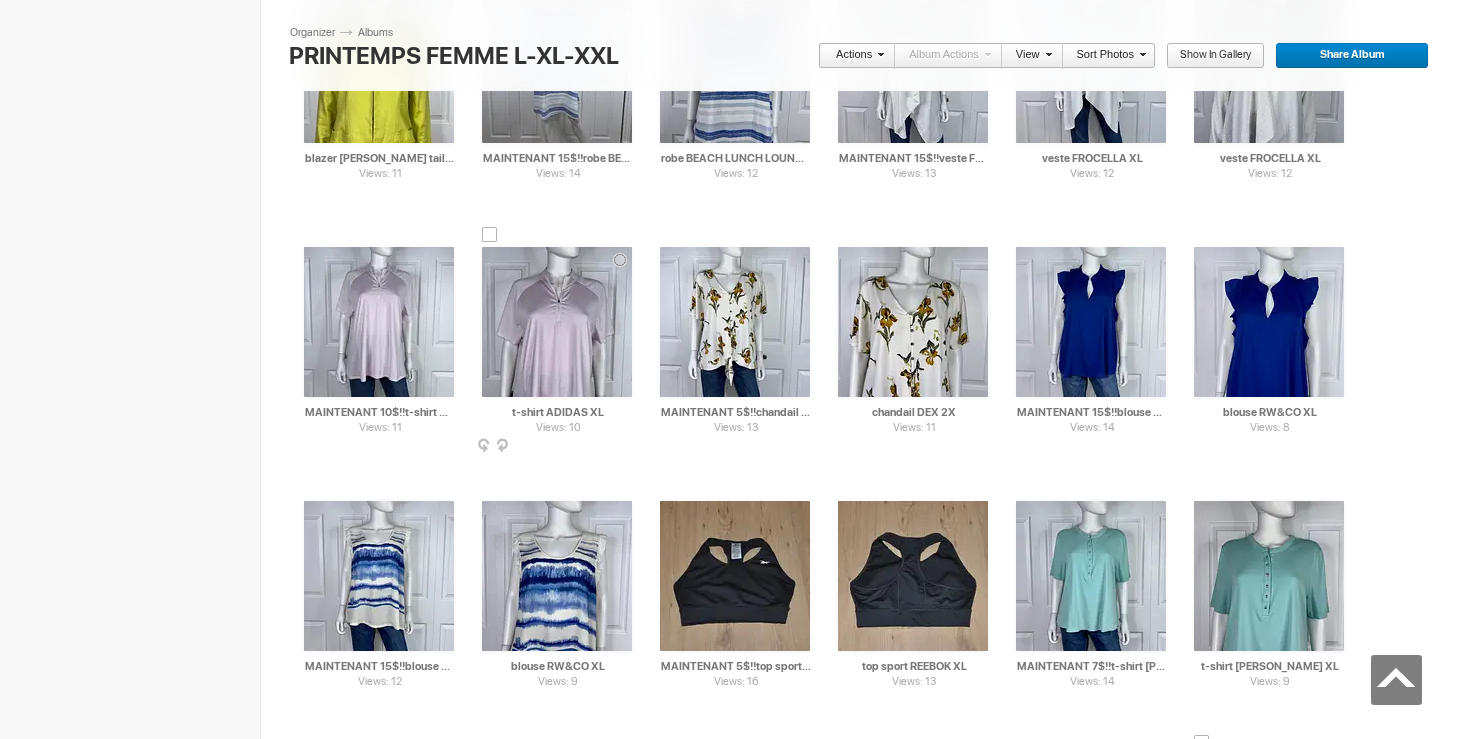 scroll, scrollTop: 4317, scrollLeft: 0, axis: vertical 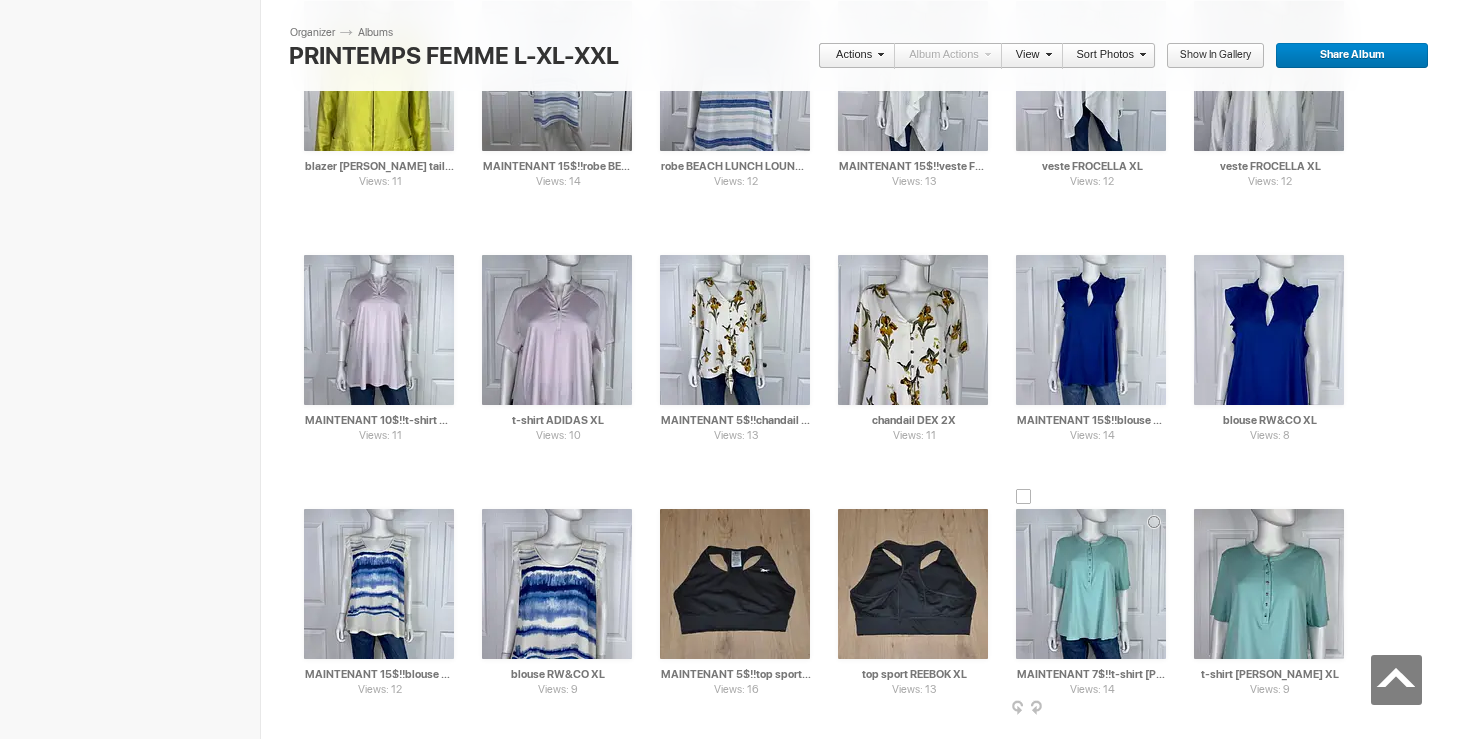 click at bounding box center (1024, 497) 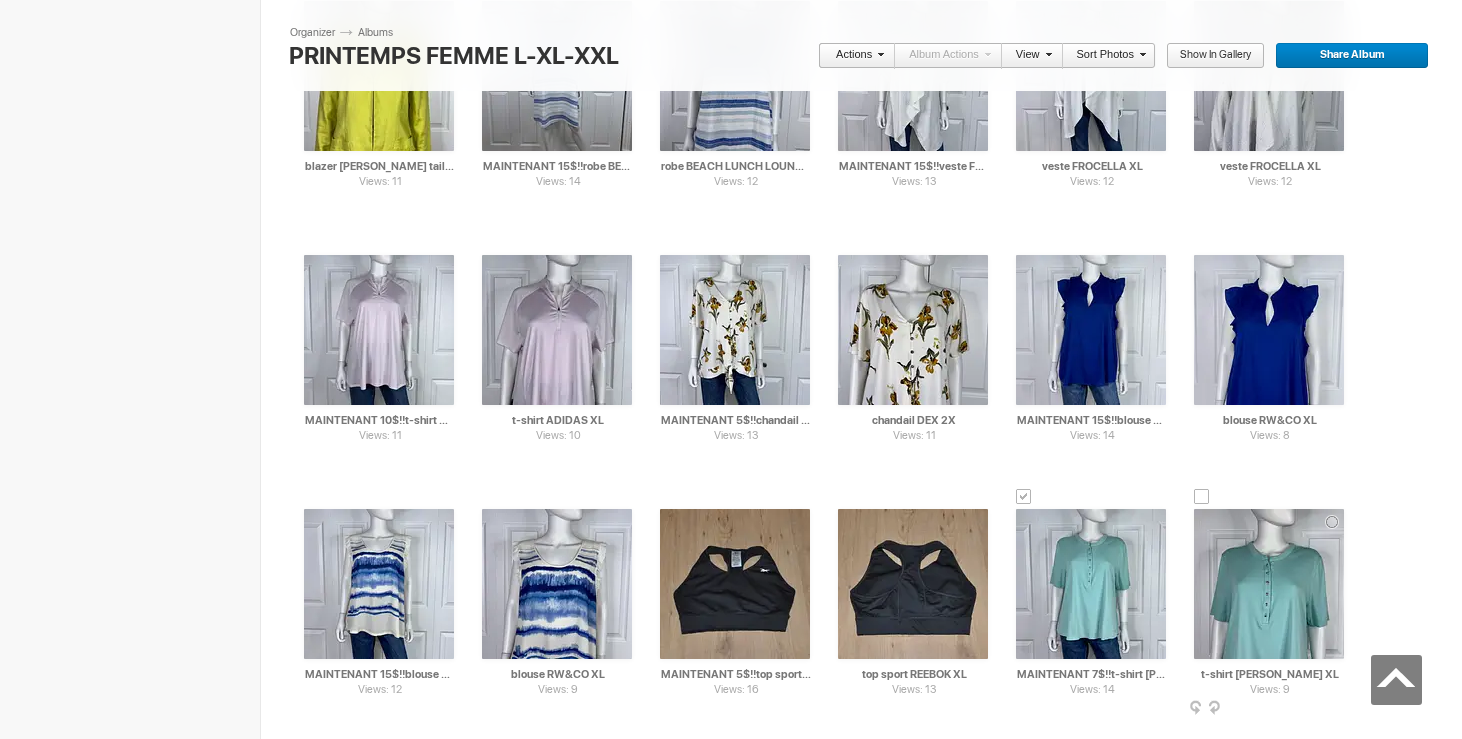 click at bounding box center (1202, 497) 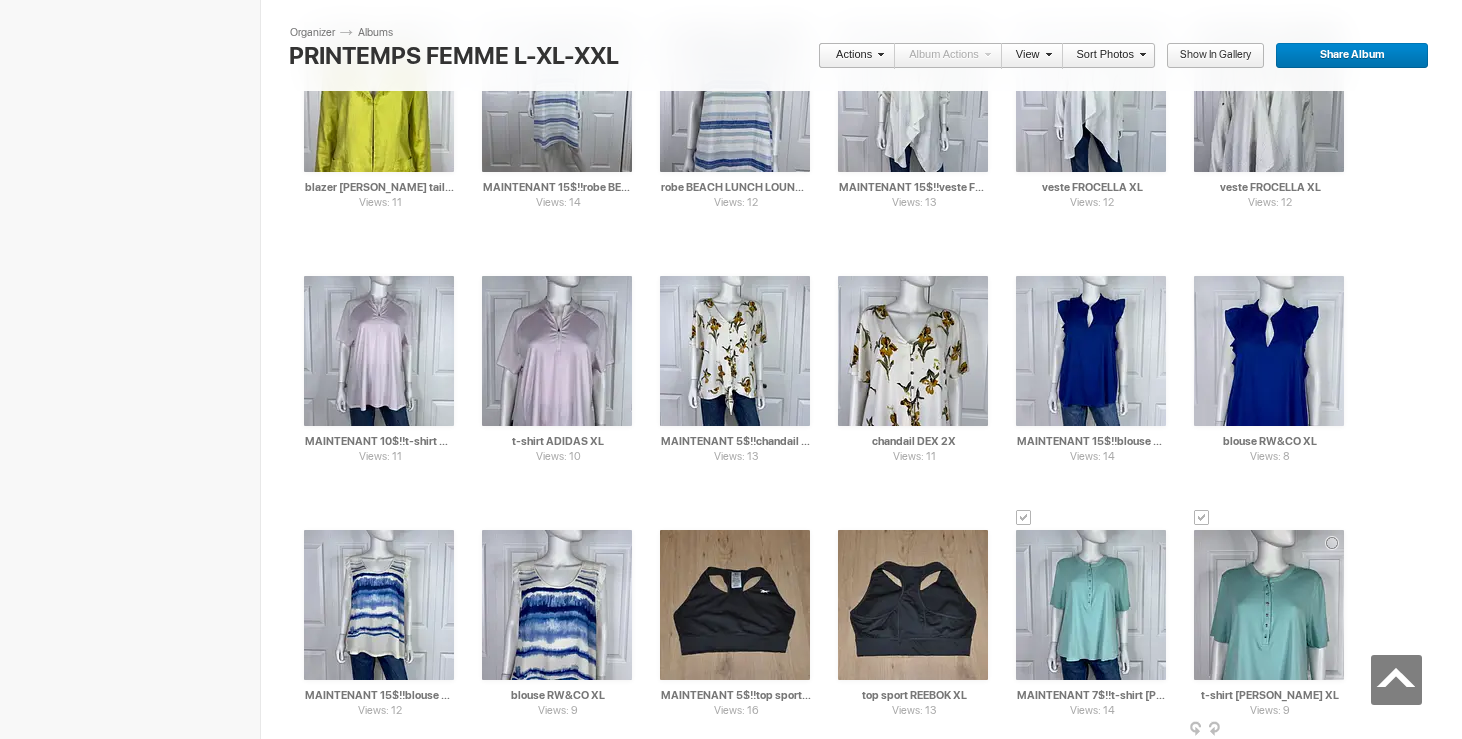 scroll, scrollTop: 4292, scrollLeft: 0, axis: vertical 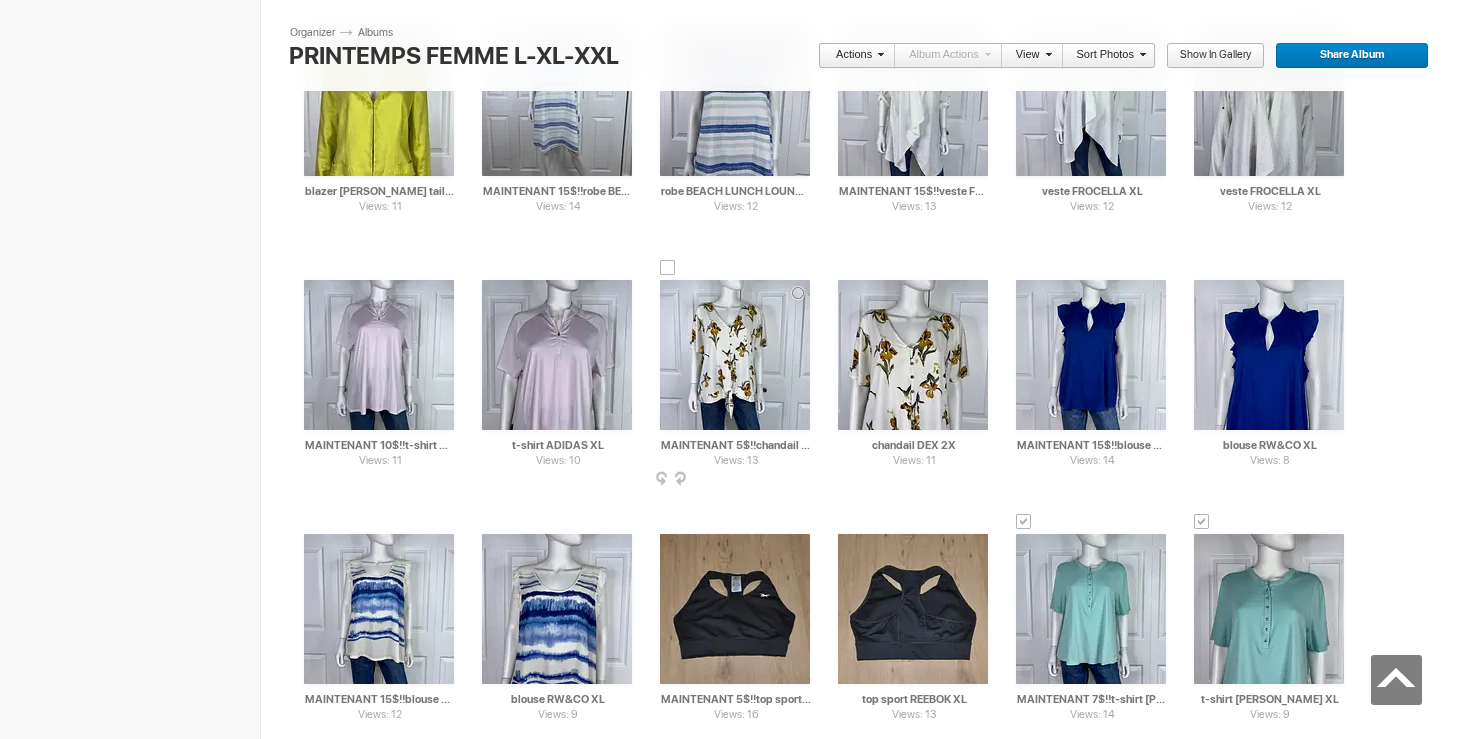 click at bounding box center (668, 268) 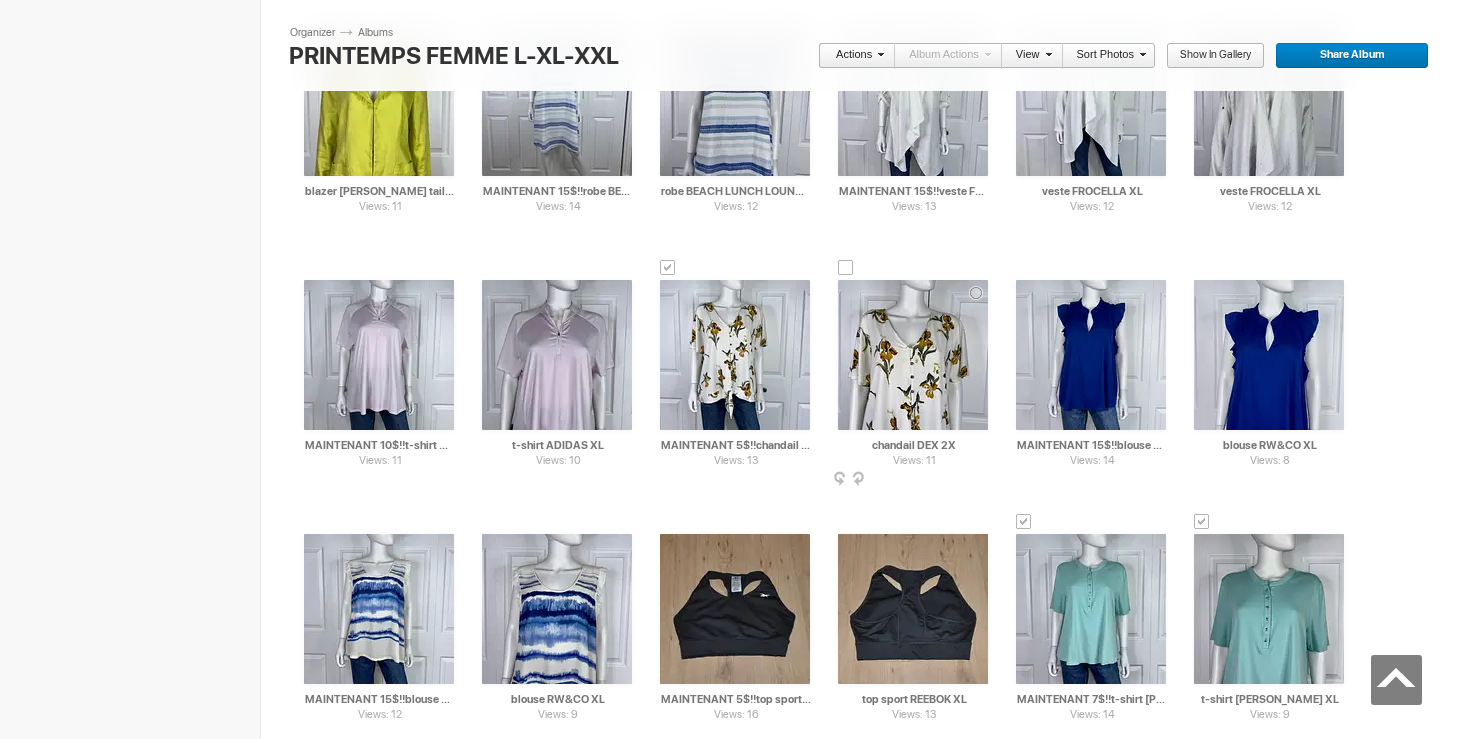 click at bounding box center [846, 268] 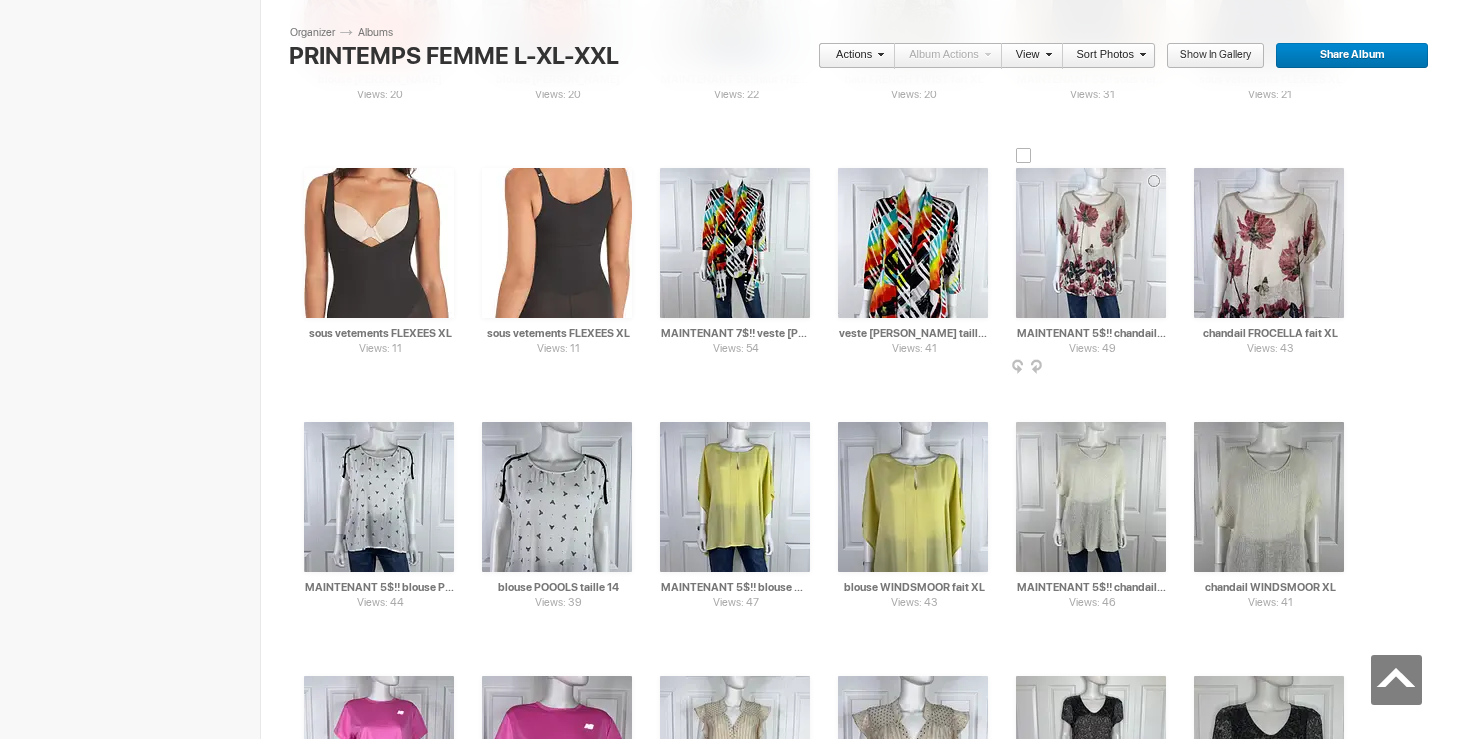 scroll, scrollTop: 5400, scrollLeft: 0, axis: vertical 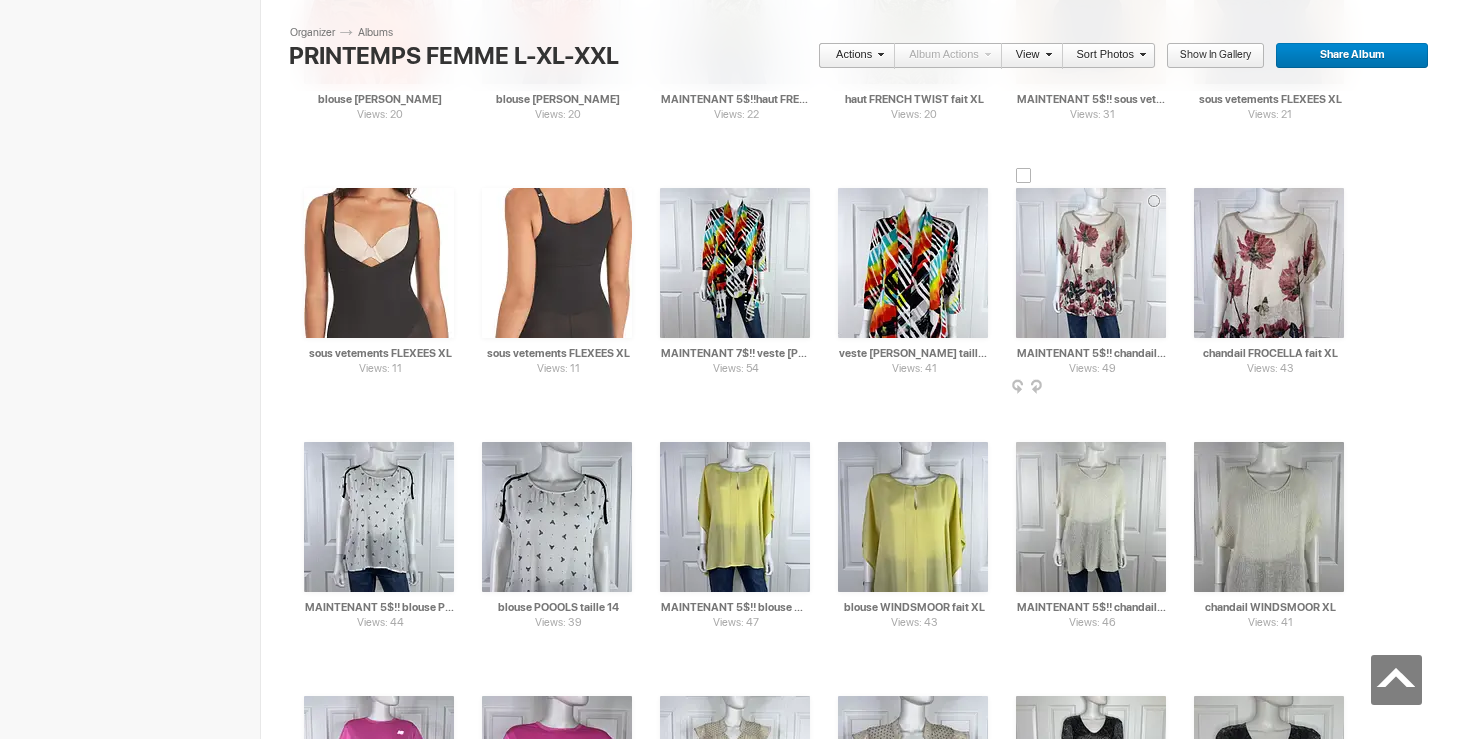 click at bounding box center [1024, 176] 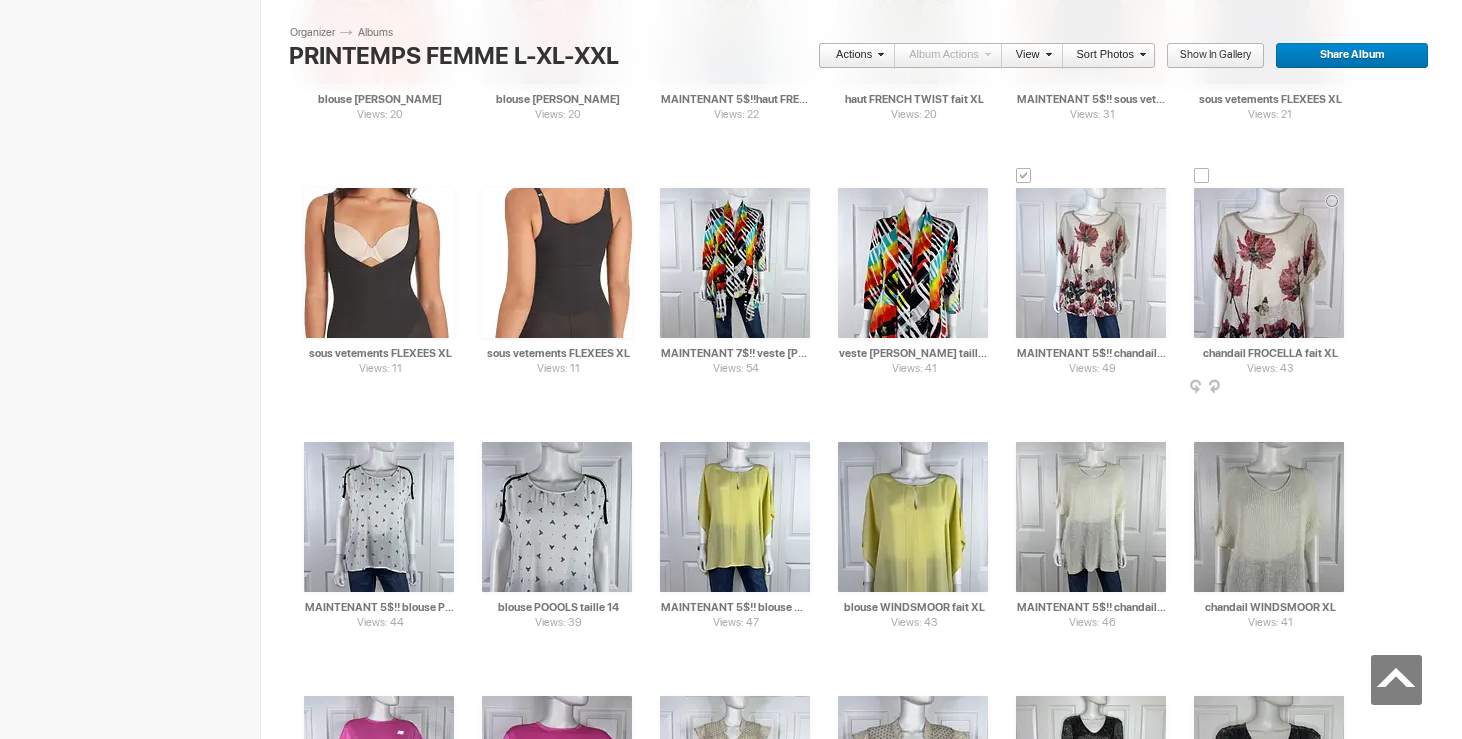 click at bounding box center (1202, 176) 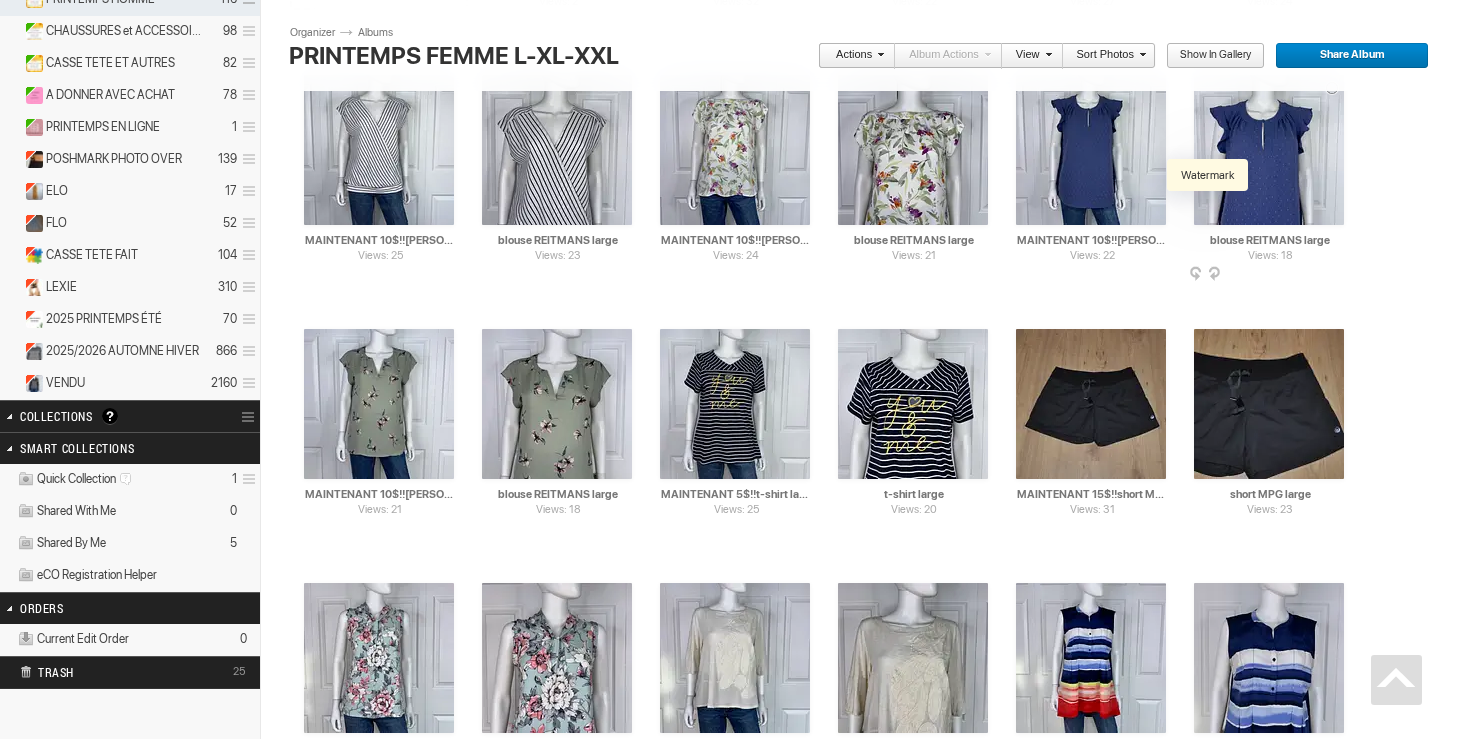 scroll, scrollTop: 0, scrollLeft: 0, axis: both 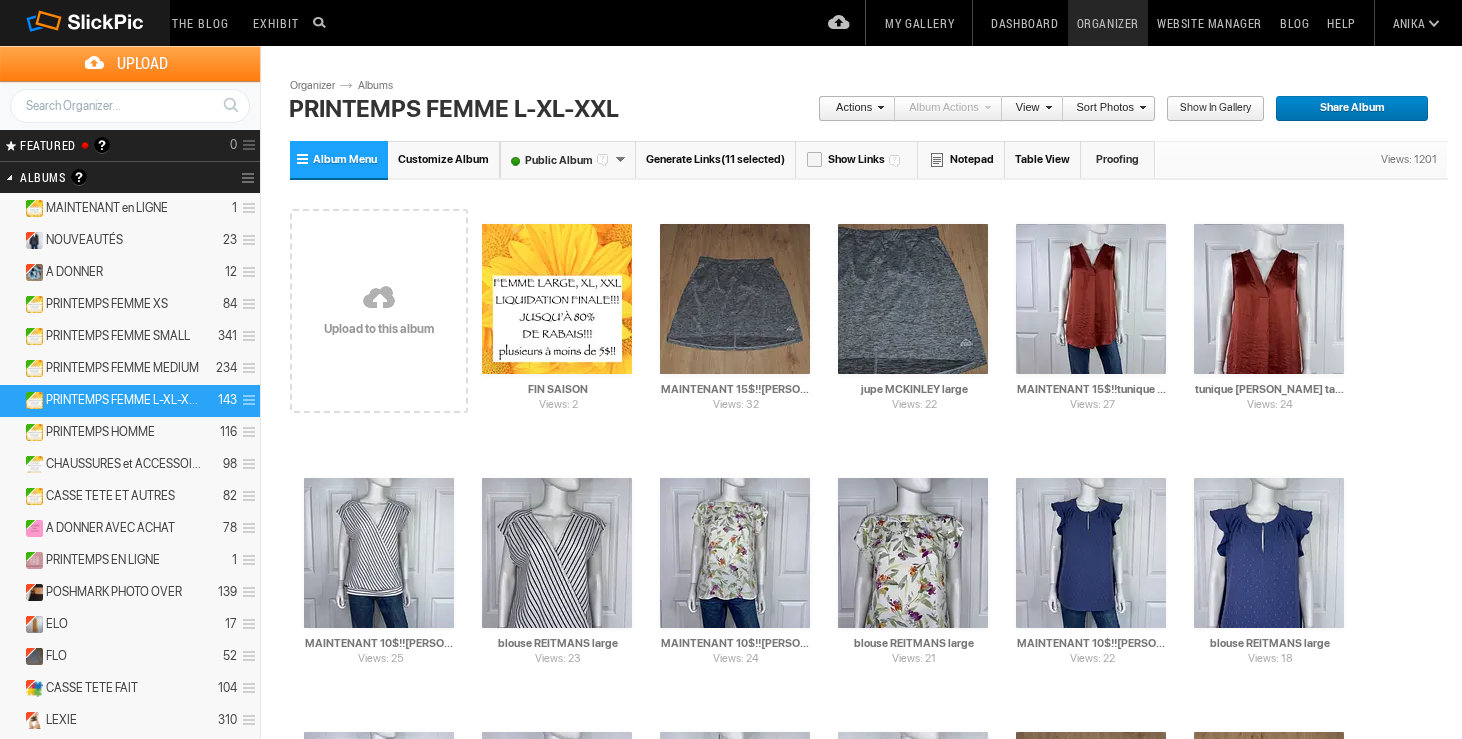 click at bounding box center (878, 107) 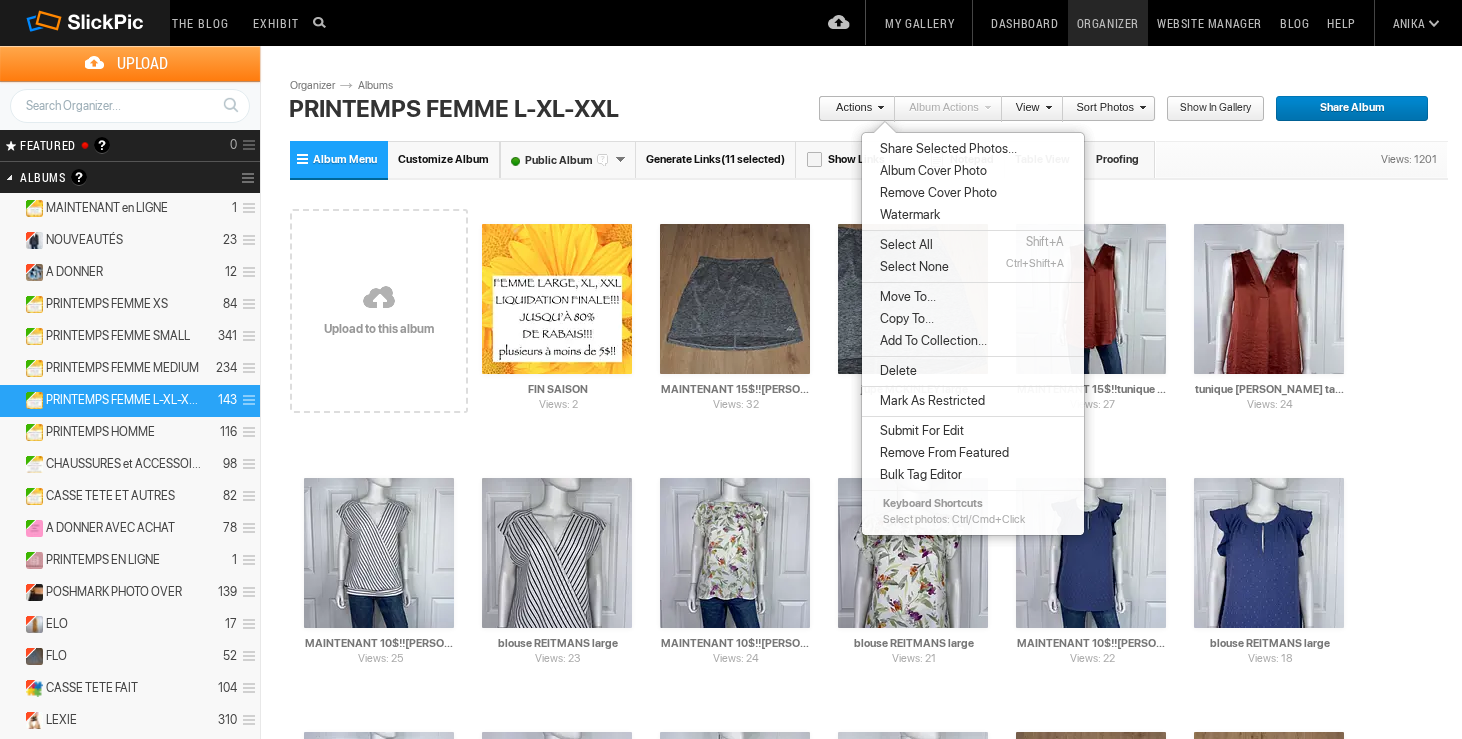 click on "Move To..." at bounding box center (905, 297) 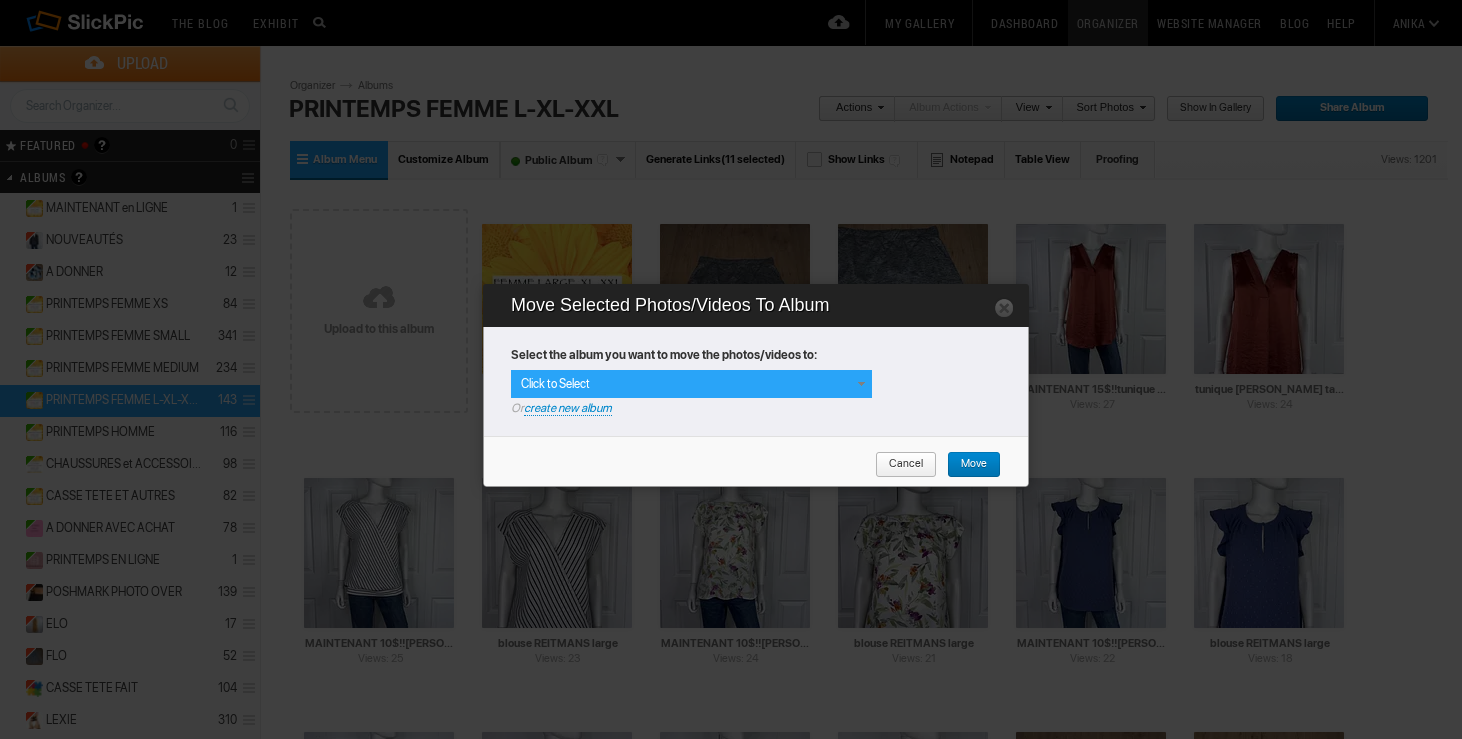 click at bounding box center [861, 384] 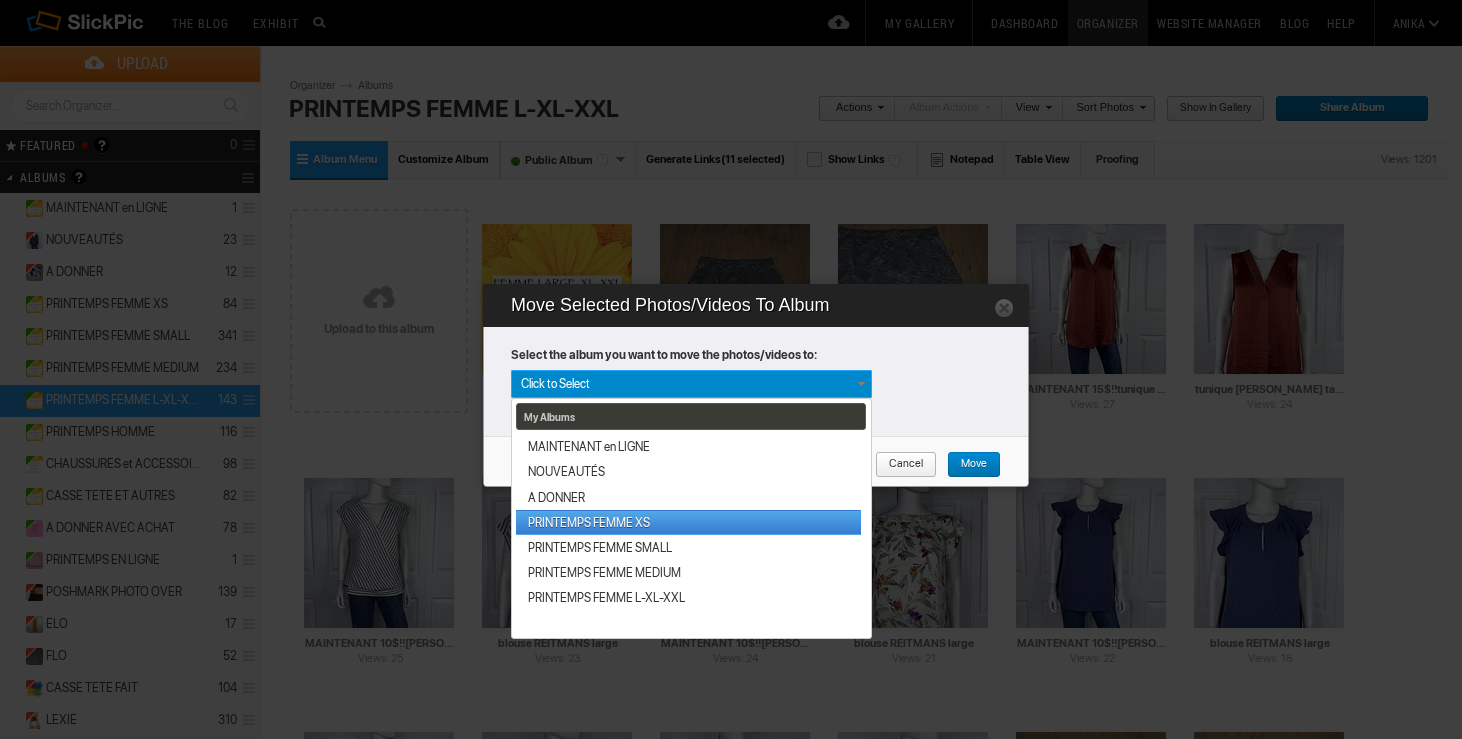 scroll, scrollTop: 340, scrollLeft: 0, axis: vertical 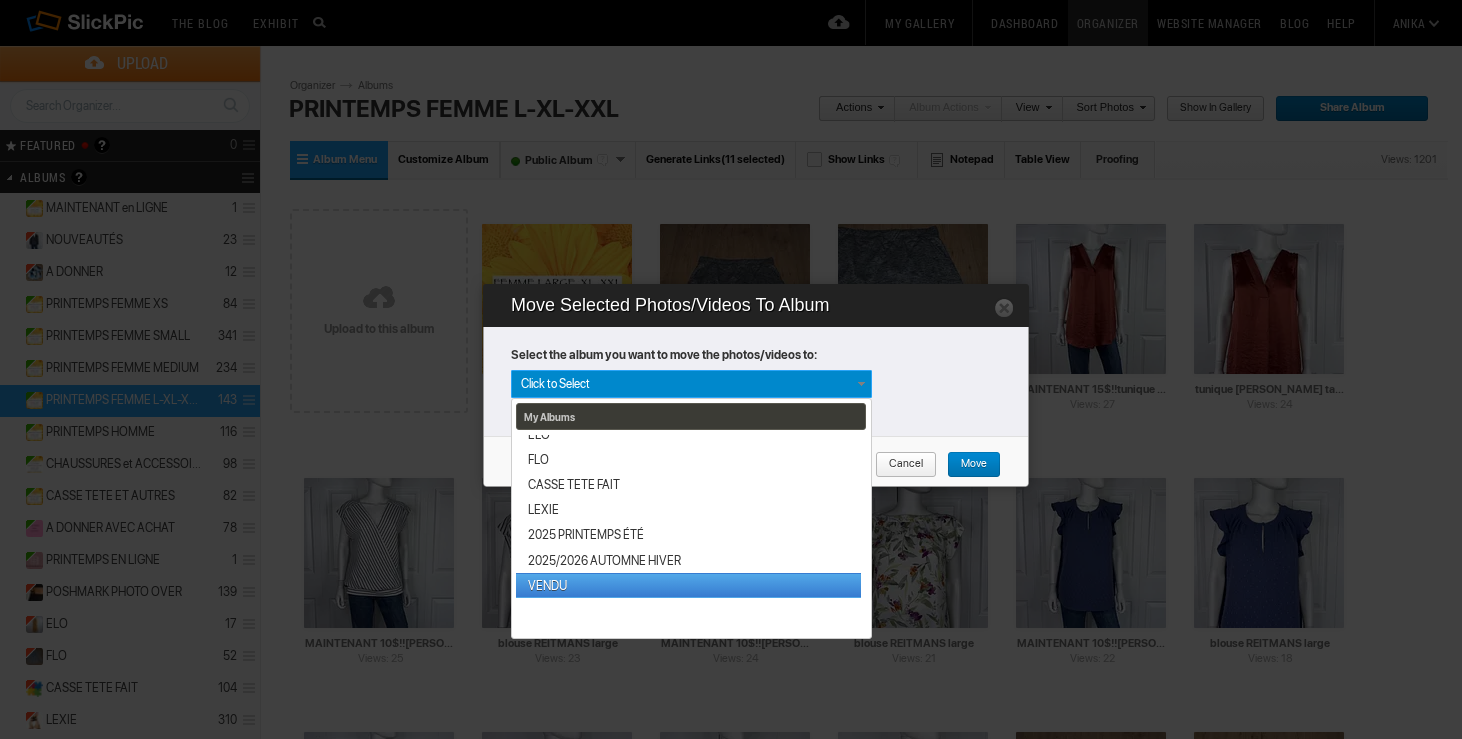 click on "VENDU" at bounding box center (688, 585) 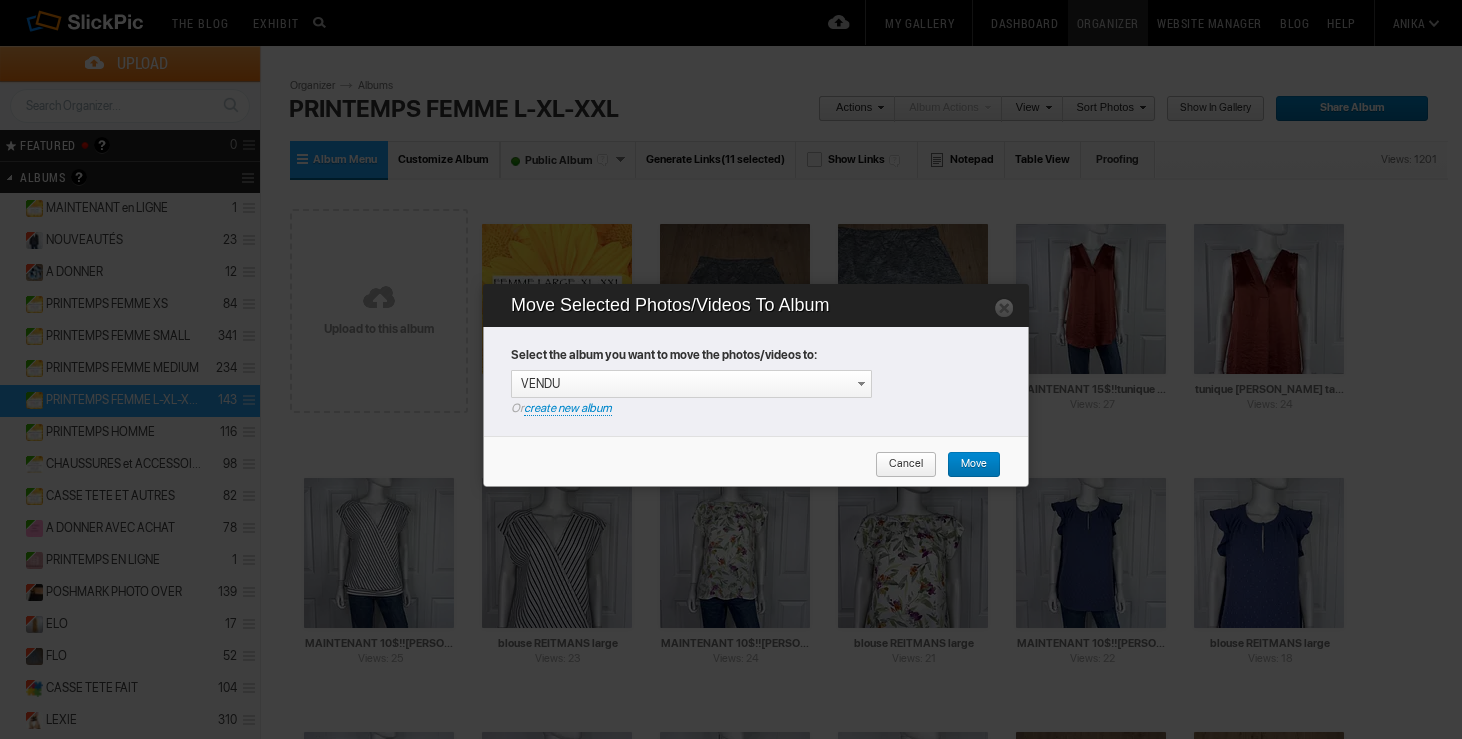 click on "Move" at bounding box center [967, 465] 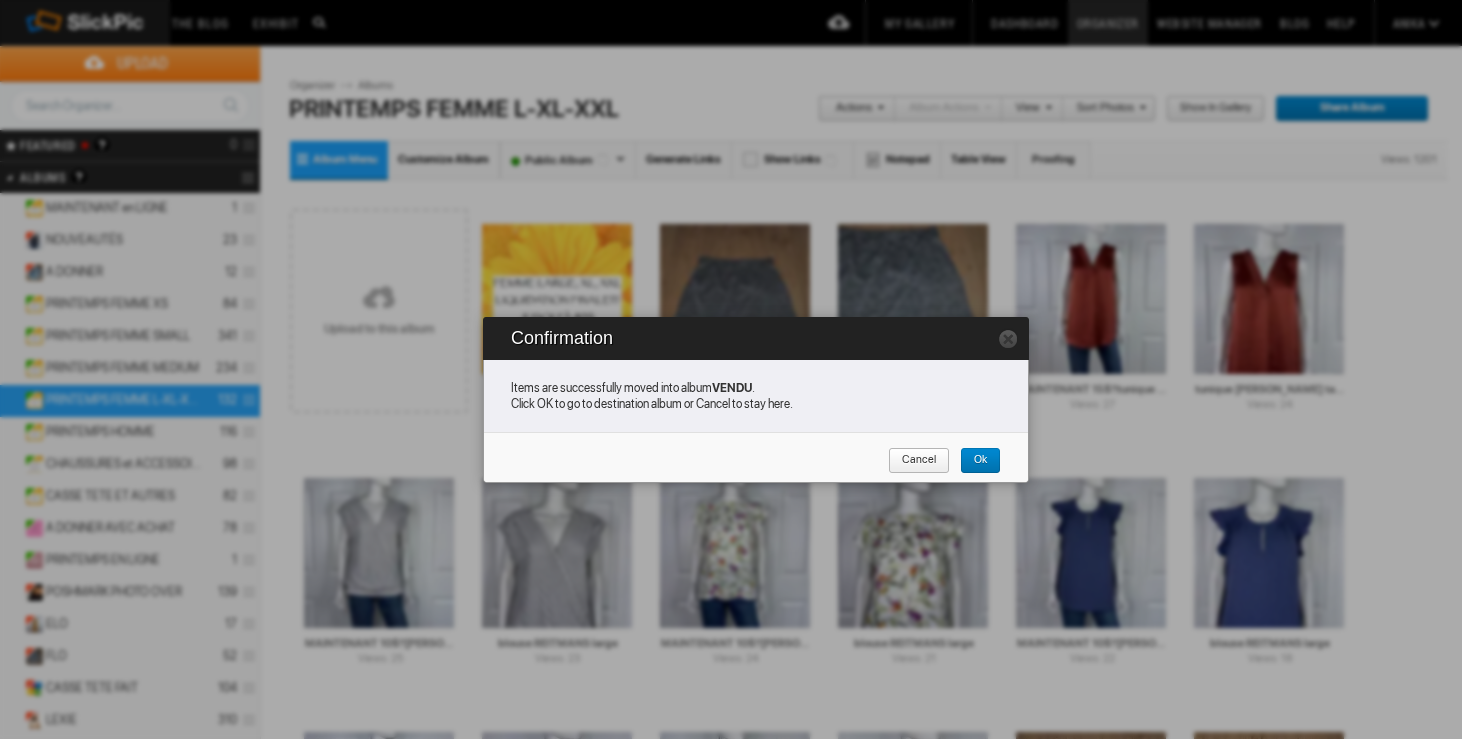 click on "Cancel" at bounding box center [912, 461] 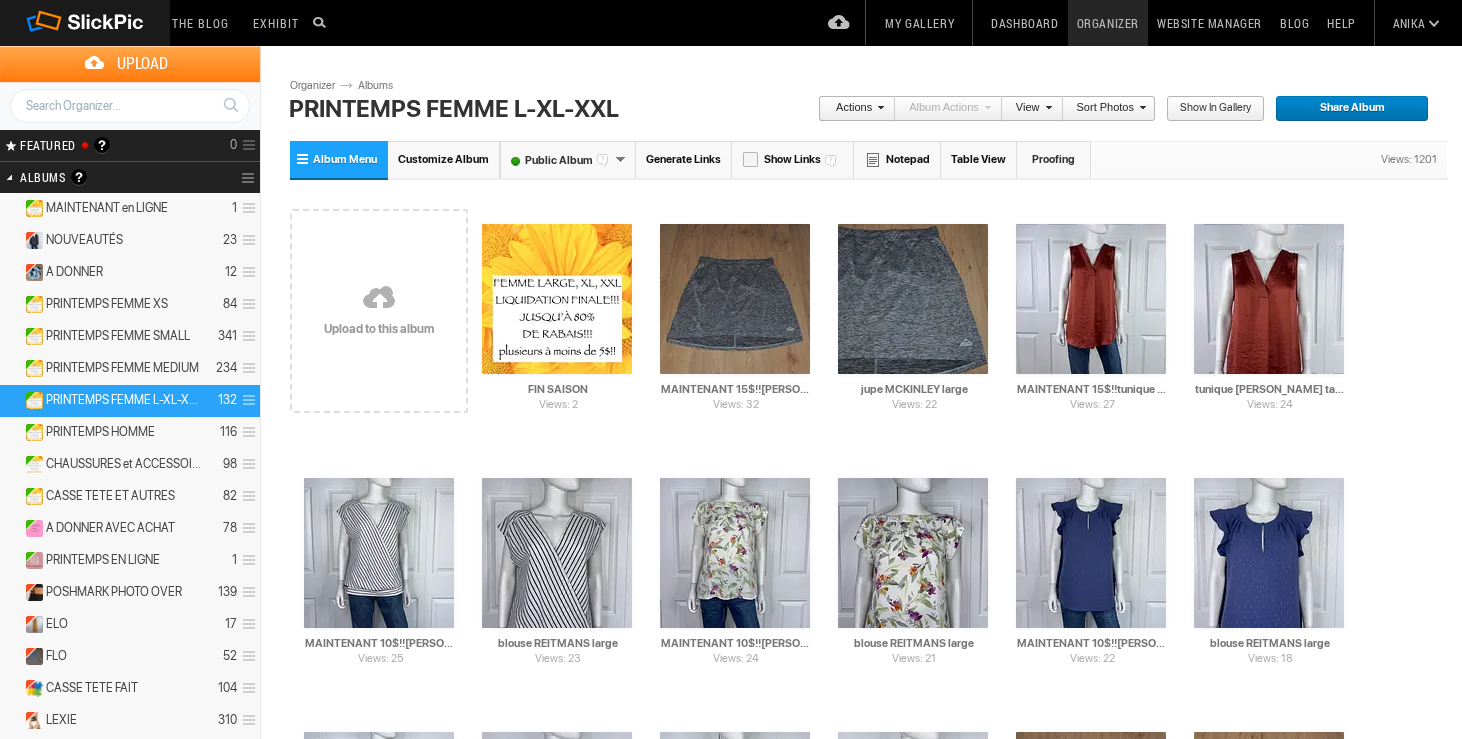 click on "Dashboard" at bounding box center [1024, 23] 